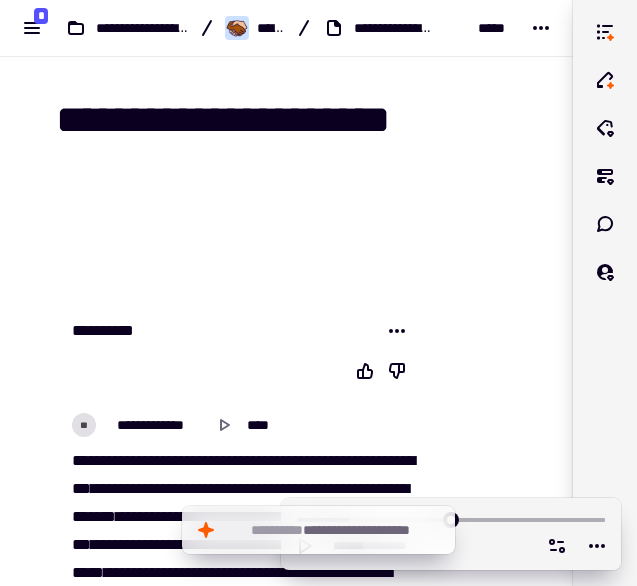 scroll, scrollTop: 0, scrollLeft: 0, axis: both 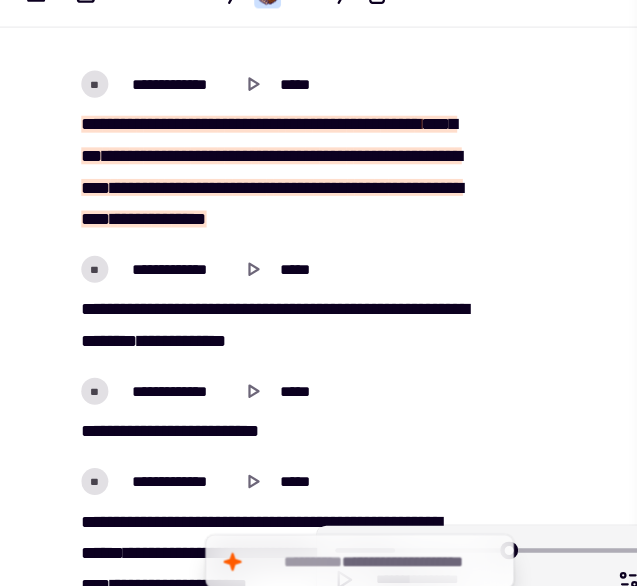 click on "******" at bounding box center (355, 306) 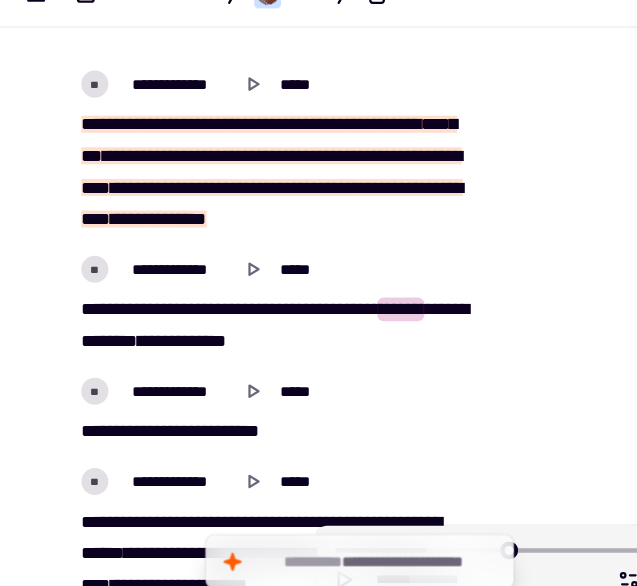 click on "[REDACTED]" at bounding box center [243, 321] 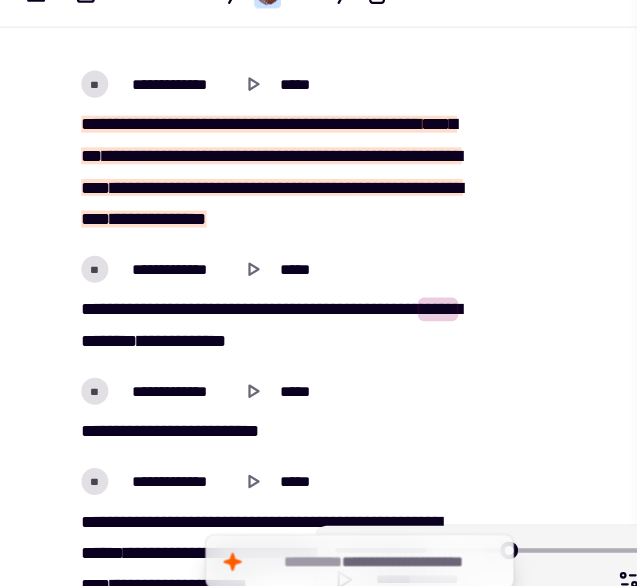 type 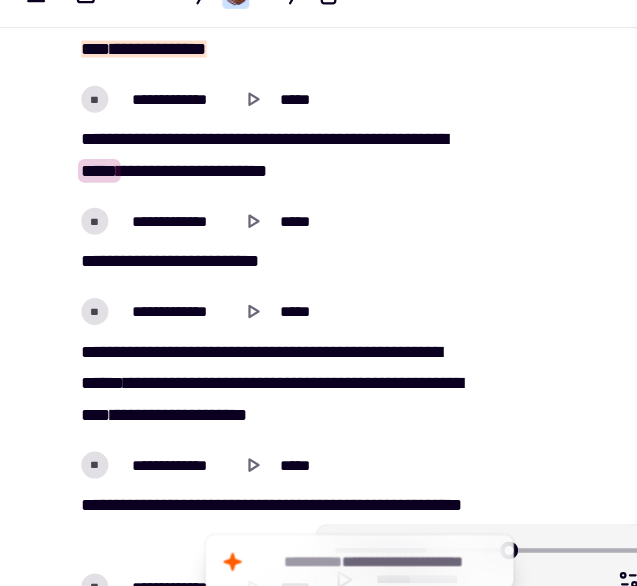 scroll, scrollTop: 11858, scrollLeft: 0, axis: vertical 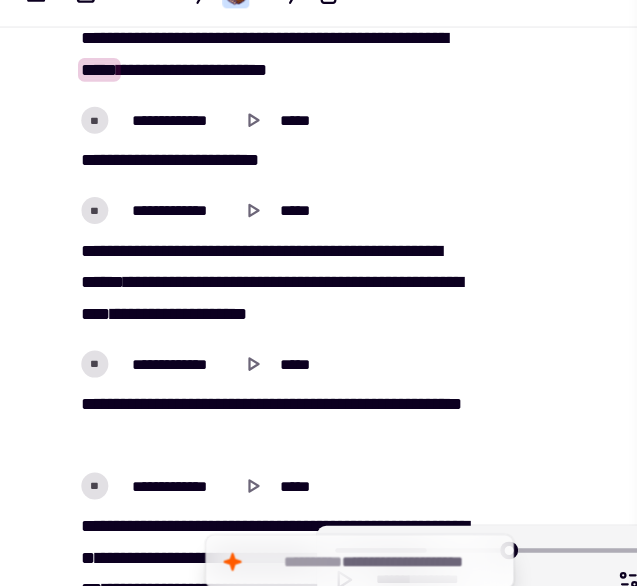 click on "***" at bounding box center (161, 282) 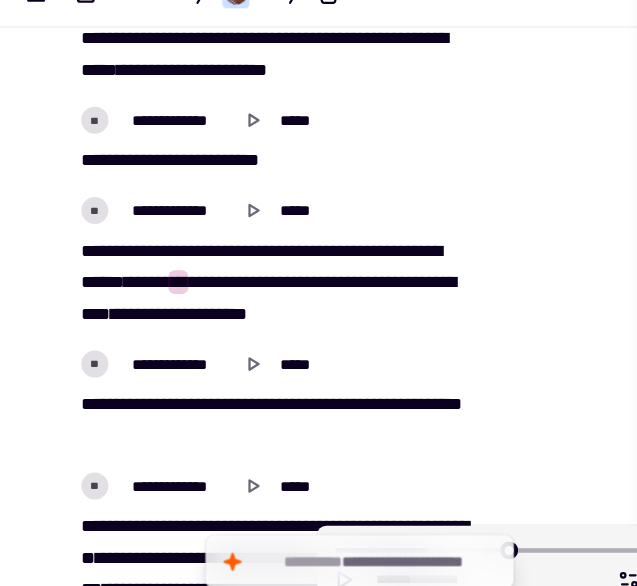 click on "**" at bounding box center [242, 282] 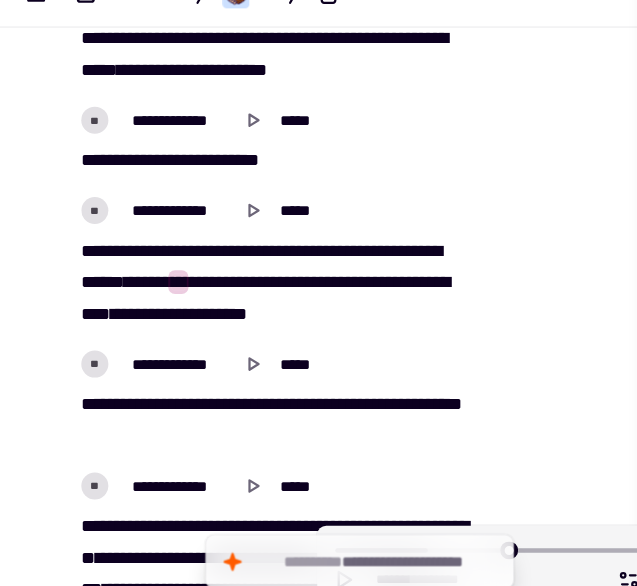 click on "[REDACTED]" at bounding box center (243, 283) 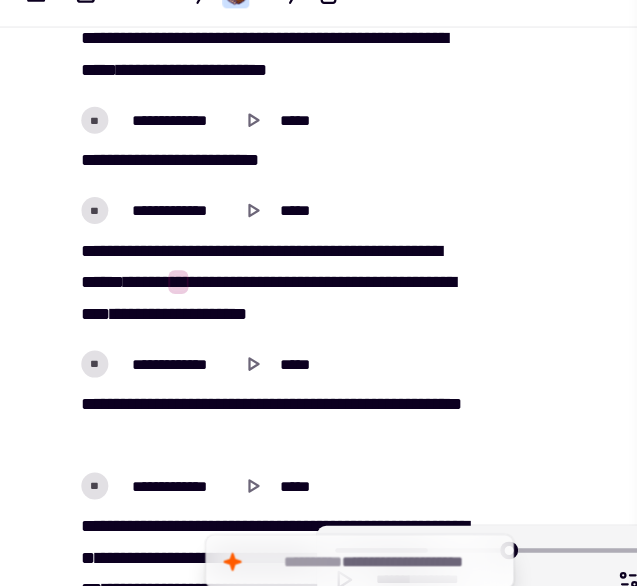 click on "[REDACTED]" at bounding box center [243, 283] 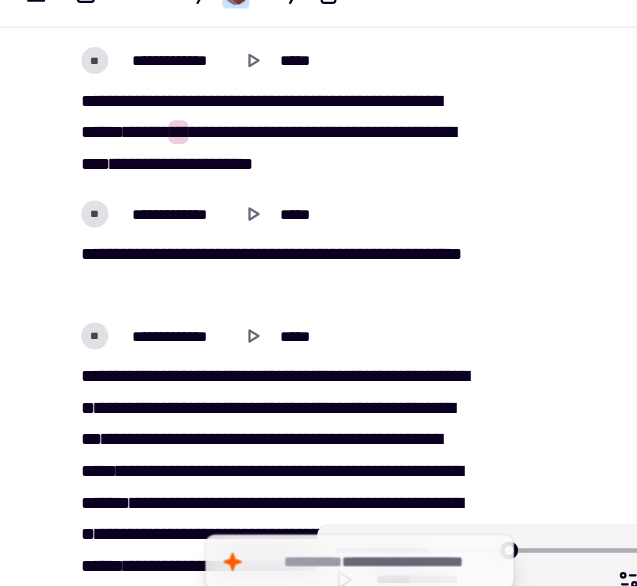 scroll, scrollTop: 11991, scrollLeft: 0, axis: vertical 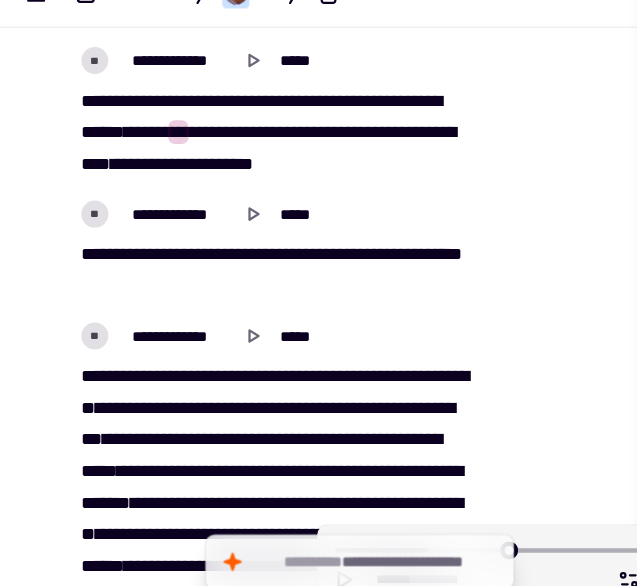 click on "[REDACTED]" at bounding box center (243, 254) 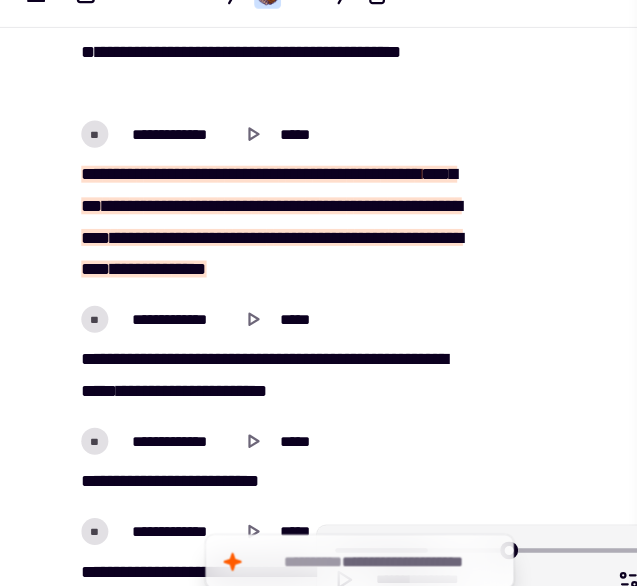 scroll, scrollTop: 11656, scrollLeft: 0, axis: vertical 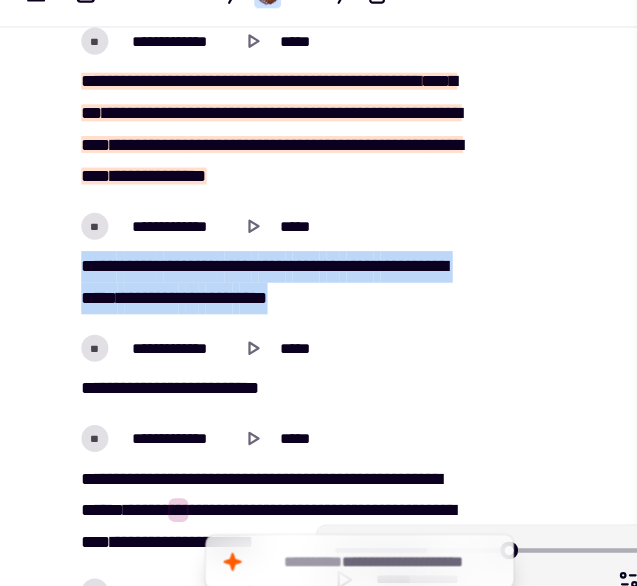 drag, startPoint x: 68, startPoint y: 287, endPoint x: 322, endPoint y: 316, distance: 255.65015 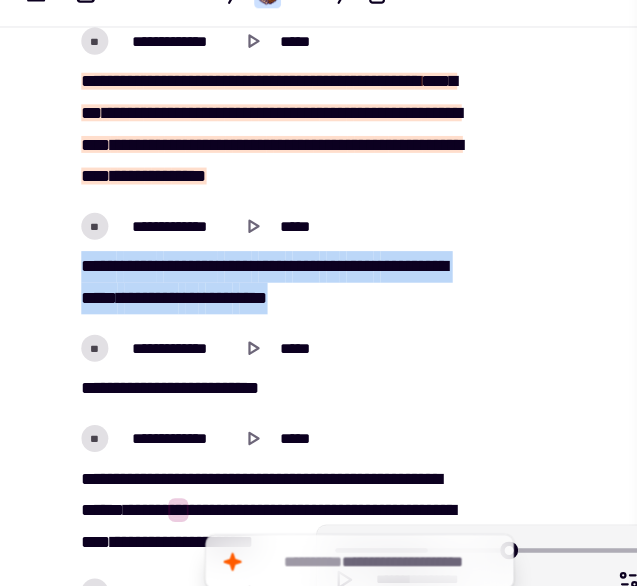click on "[REDACTED]" at bounding box center (243, 283) 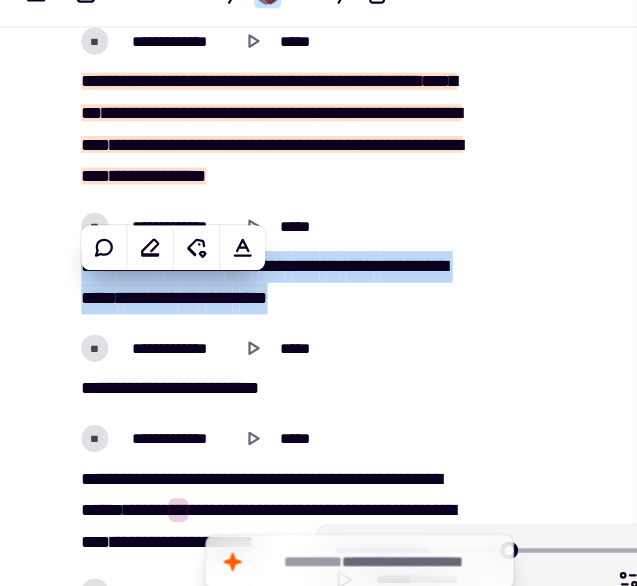 copy on "[REDACTED]" 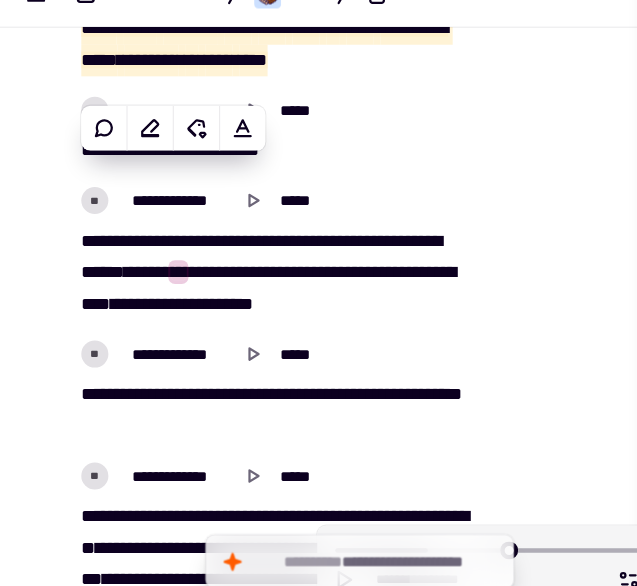 scroll, scrollTop: 11933, scrollLeft: 0, axis: vertical 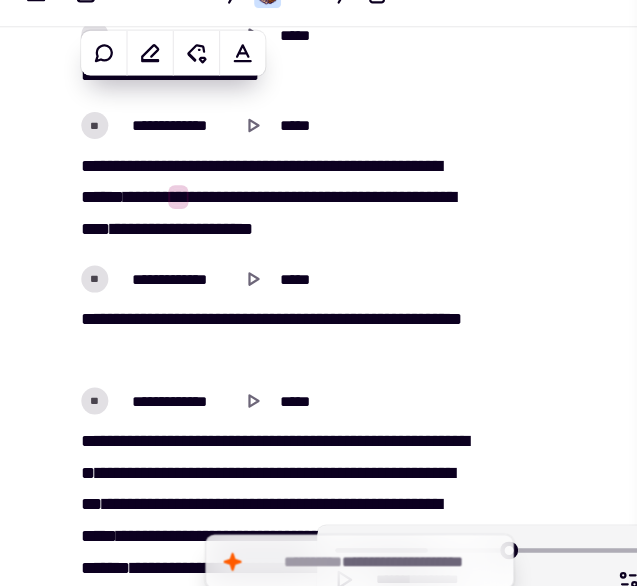 click on "[REDACTED]" at bounding box center [243, 208] 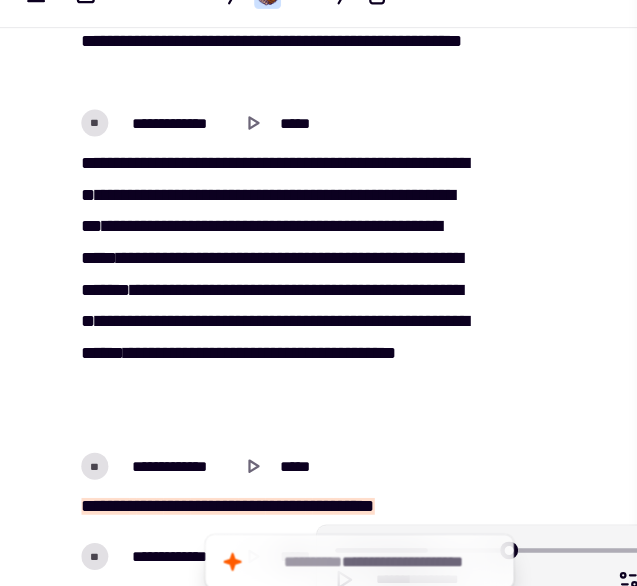 click on "[REDACTED]" at bounding box center [243, 289] 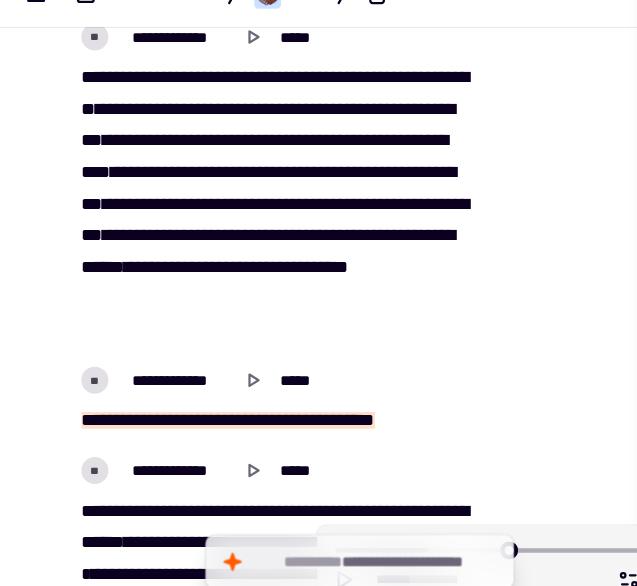 scroll, scrollTop: 12266, scrollLeft: 0, axis: vertical 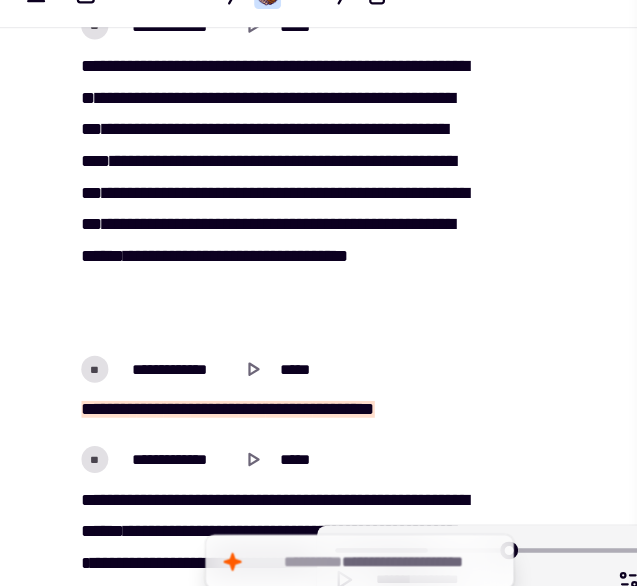 click on "****" at bounding box center [170, 258] 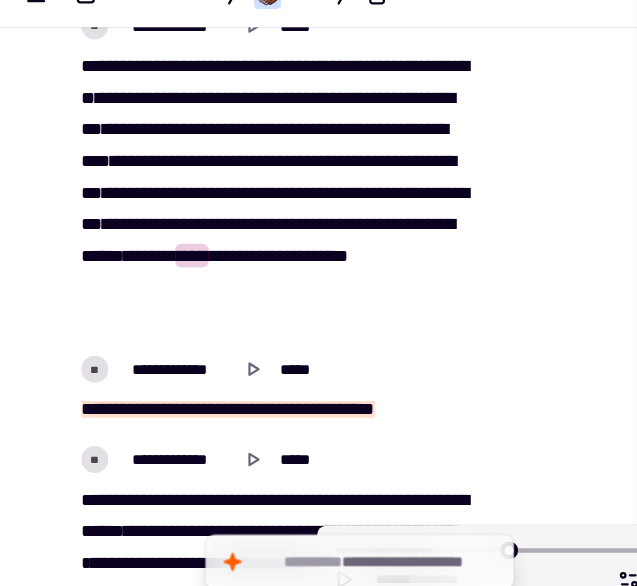 click on "[REDACTED]" at bounding box center (243, 203) 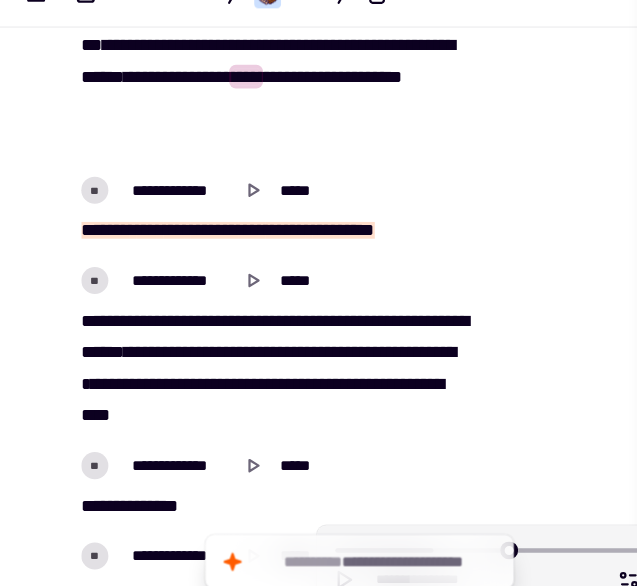scroll, scrollTop: 12527, scrollLeft: 0, axis: vertical 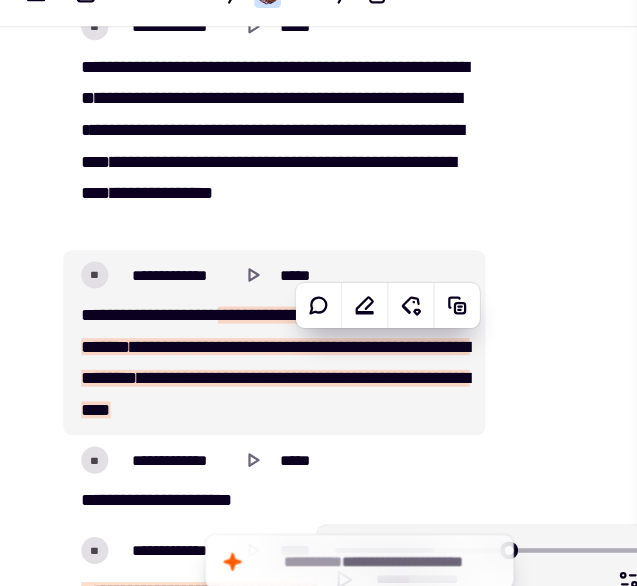 click on "****" at bounding box center [373, 311] 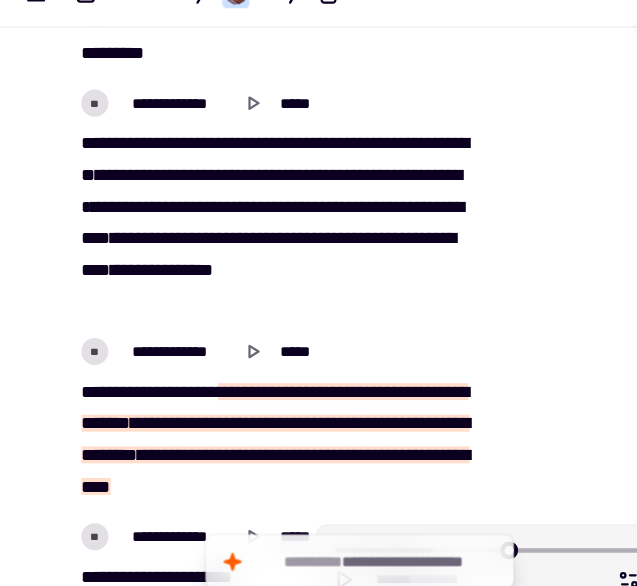 scroll, scrollTop: 13693, scrollLeft: 0, axis: vertical 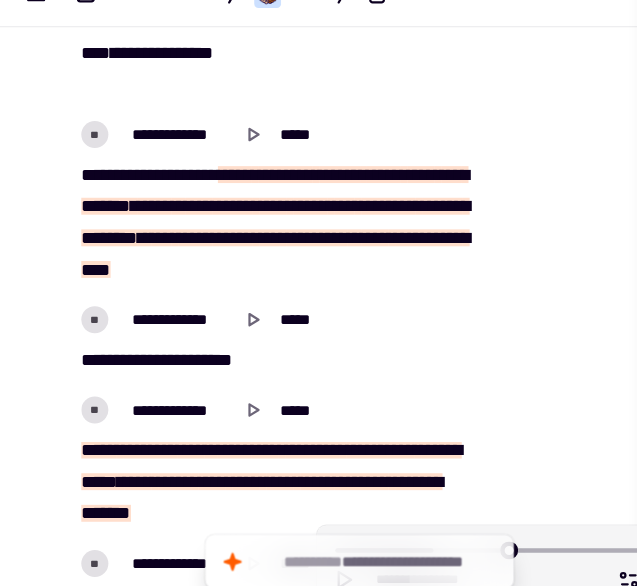 click on "[REDACTED]" at bounding box center [243, 230] 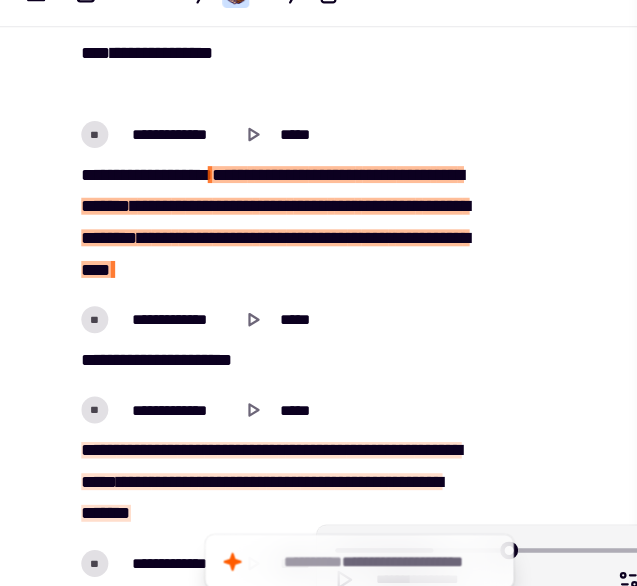 click on "****" at bounding box center (369, 187) 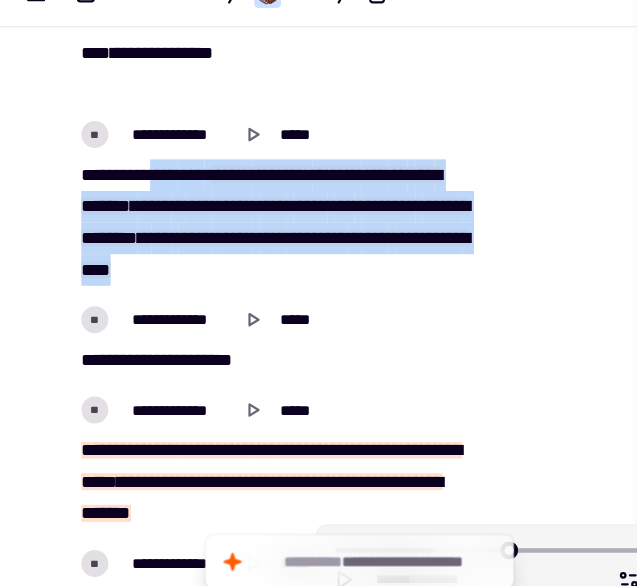 drag, startPoint x: 152, startPoint y: 202, endPoint x: 320, endPoint y: 306, distance: 197.58542 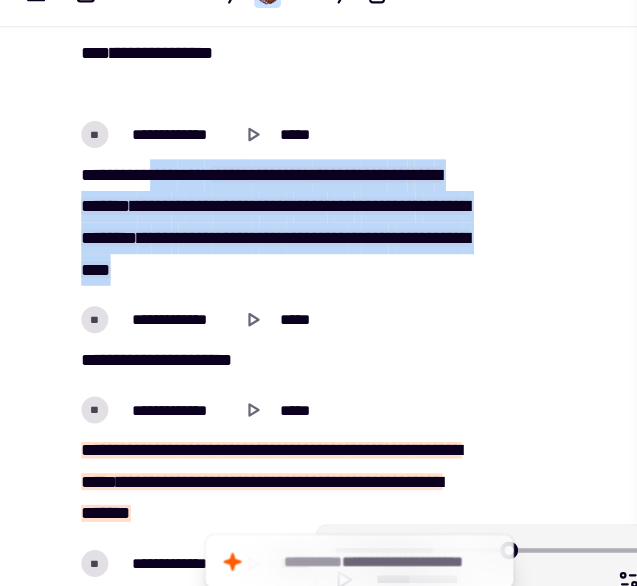 click on "[FIRST] [LAST] [STREET] [CITY] [STATE] [ZIP] [COUNTRY] [PHONE] [EMAIL] [DOB] [SSN] [CC] [DL] [PASSPORT] [ADDRESS] [CITY] [STATE] [ZIP] [COUNTRY] [PHONE] [EMAIL] [DOB] [SSN] [CC] [DL] [PASSPORT] [ADDRESS] [CITY] [STATE] [ZIP] [COUNTRY] [PHONE] [EMAIL] [DOB] [SSN] [CC] [DL] [PASSPORT] [ADDRESS] [CITY] [STATE] [ZIP] [COUNTRY] [PHONE] [EMAIL] [DOB] [SSN] [CC] [DL] [PASSPORT]" at bounding box center (243, 230) 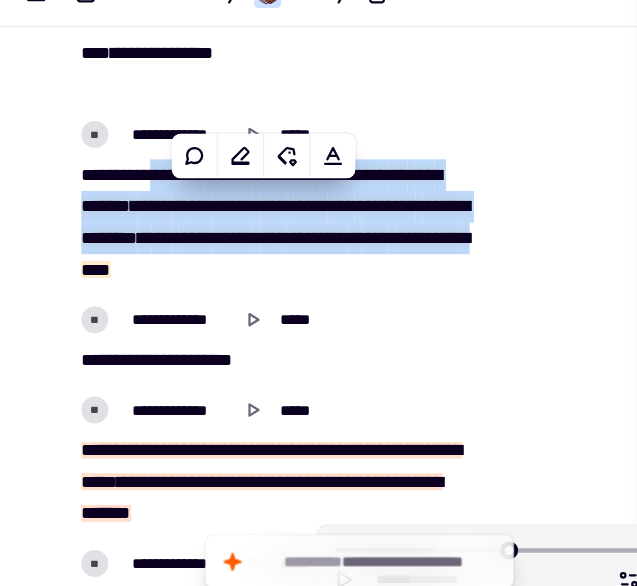 copy on "[REDACTED]" 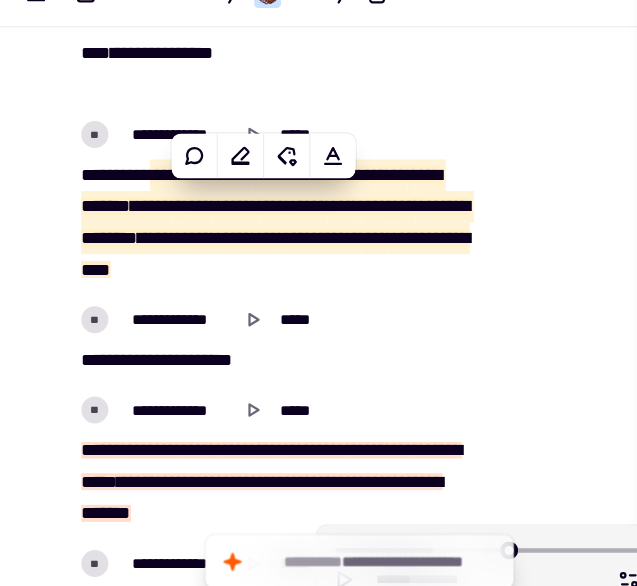 scroll, scrollTop: 13807, scrollLeft: 0, axis: vertical 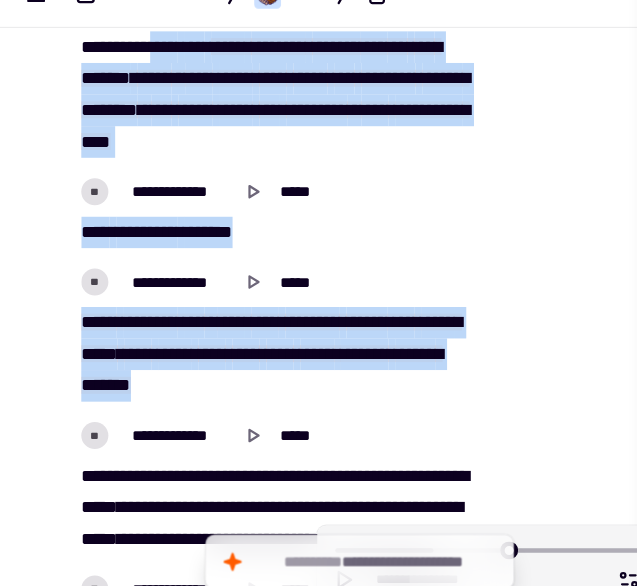 drag, startPoint x: 63, startPoint y: 336, endPoint x: 220, endPoint y: 405, distance: 171.49344 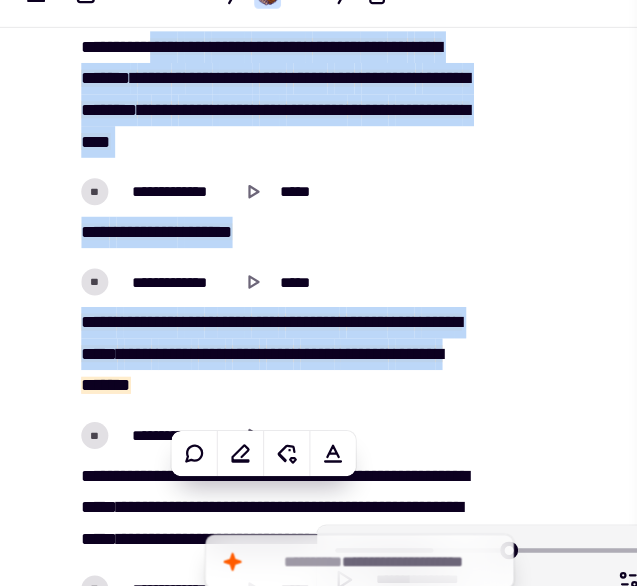 copy on "[REDACTED]" 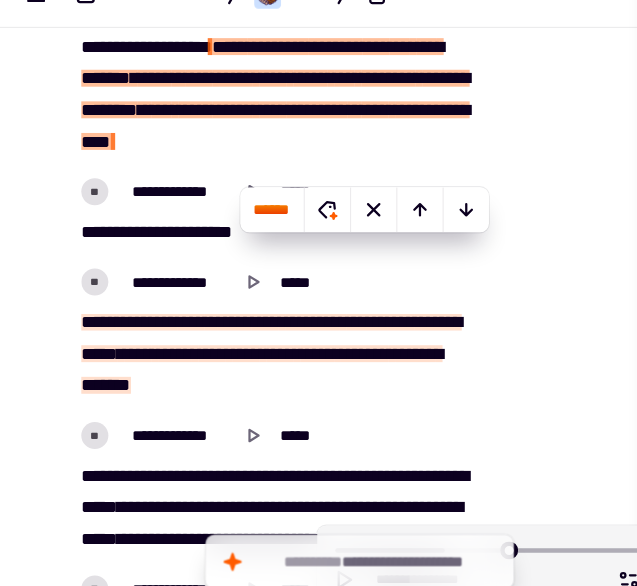 click 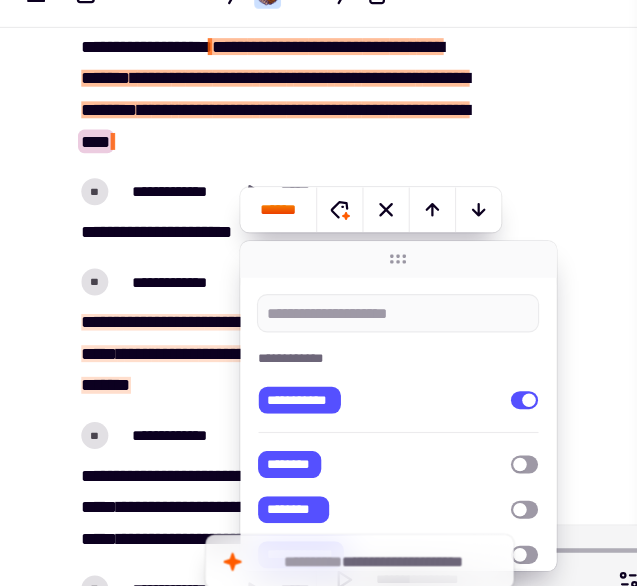 click at bounding box center [488, 7016] 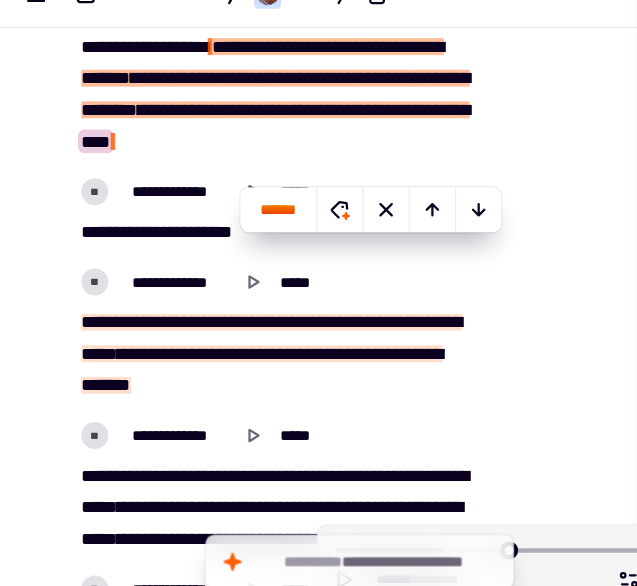 click at bounding box center (488, 7016) 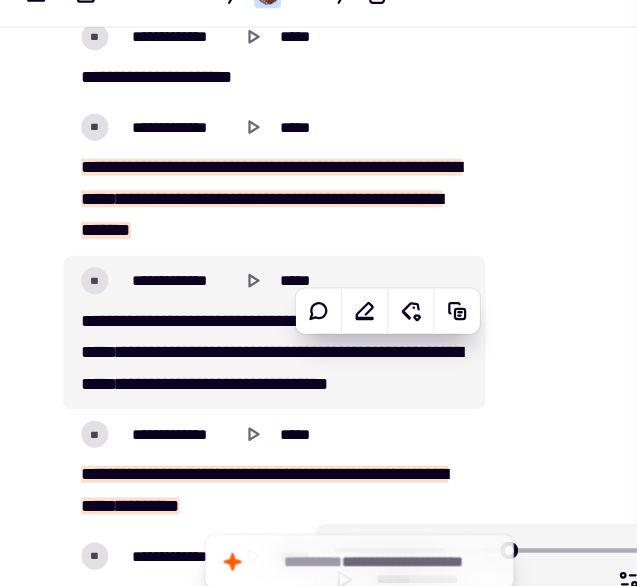 scroll, scrollTop: 13945, scrollLeft: 0, axis: vertical 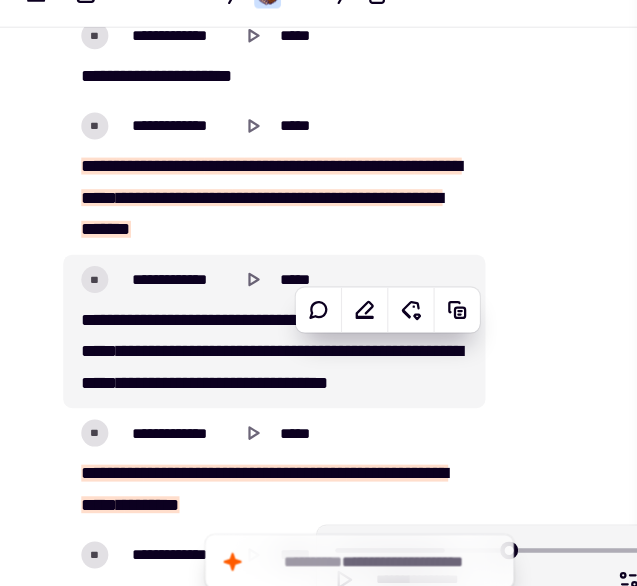 click at bounding box center (488, 6878) 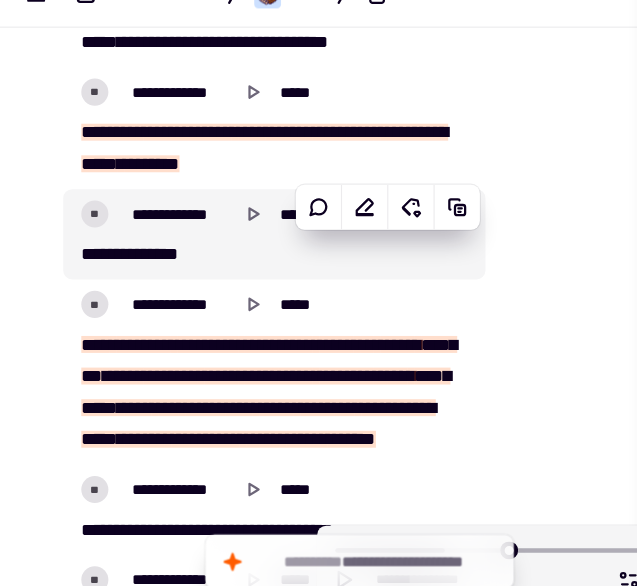scroll, scrollTop: 14156, scrollLeft: 0, axis: vertical 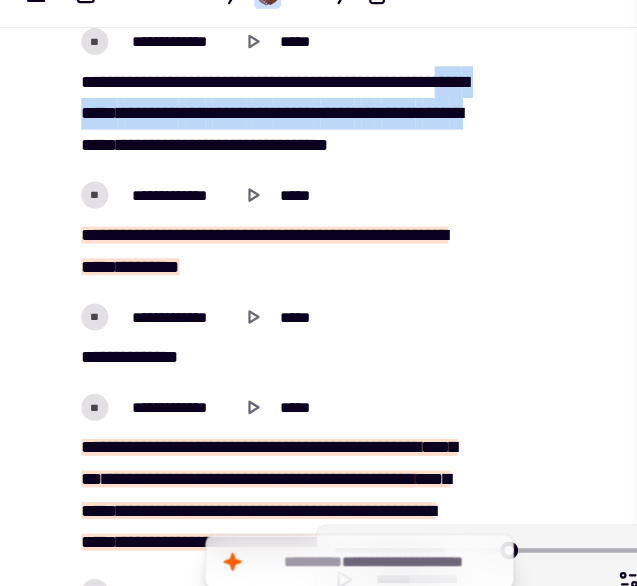 drag, startPoint x: 70, startPoint y: 156, endPoint x: 171, endPoint y: 181, distance: 104.048065 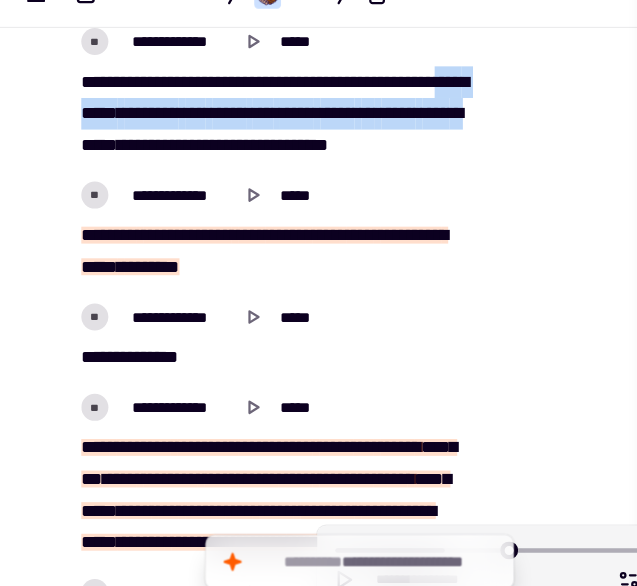 click on "[REDACTED]" at bounding box center [243, 133] 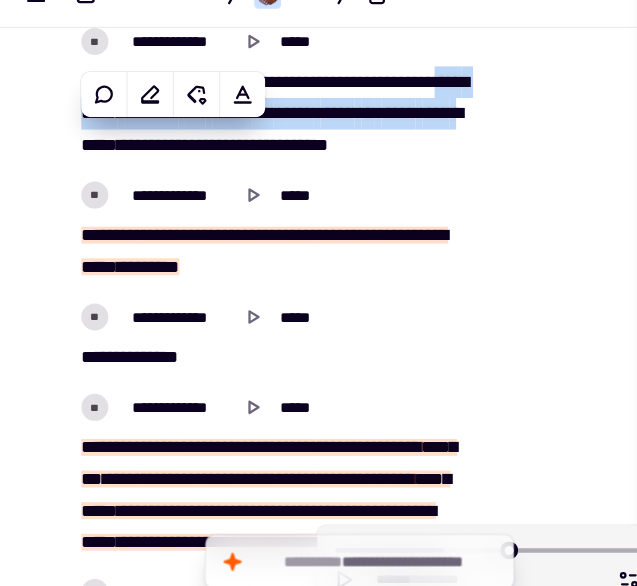 copy on "[REDACTED]" 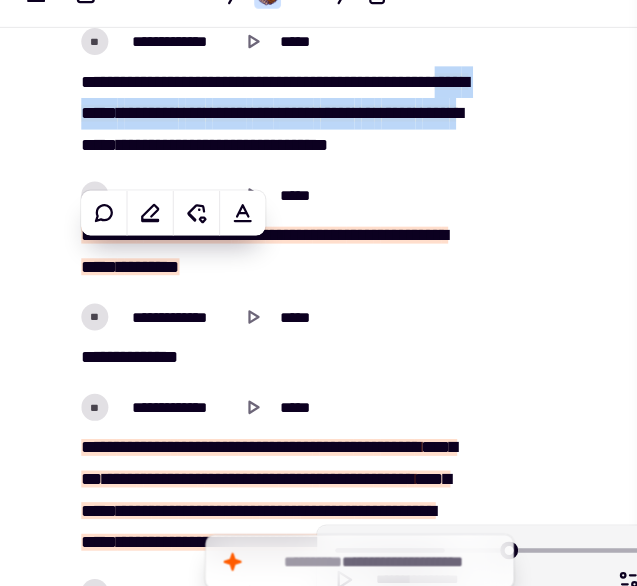 scroll, scrollTop: 14429, scrollLeft: 0, axis: vertical 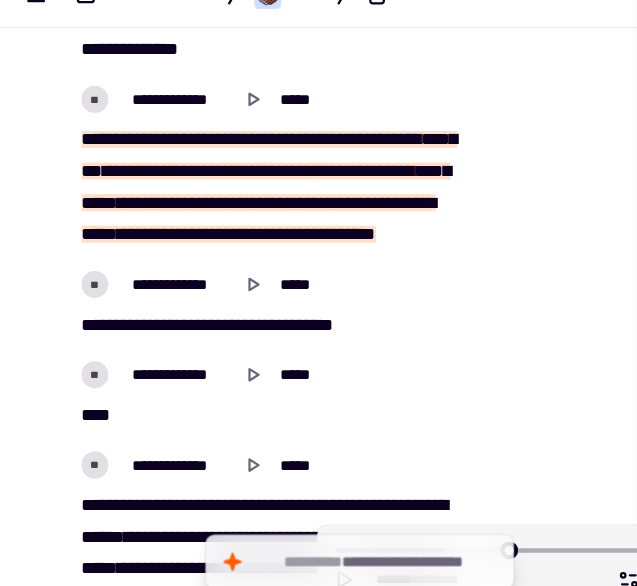 click at bounding box center [334, 155] 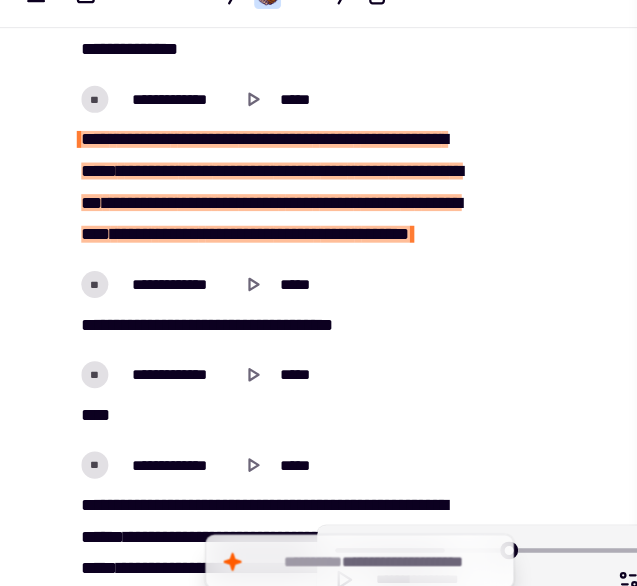 click on "****" at bounding box center (175, 211) 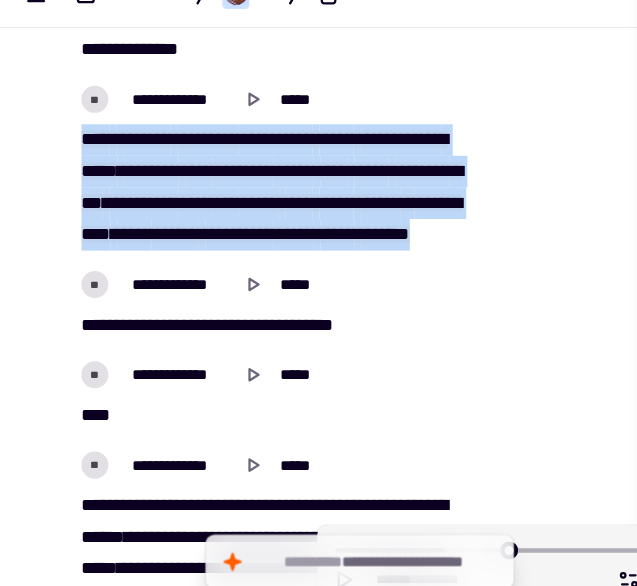 drag, startPoint x: 380, startPoint y: 299, endPoint x: 66, endPoint y: 177, distance: 336.86792 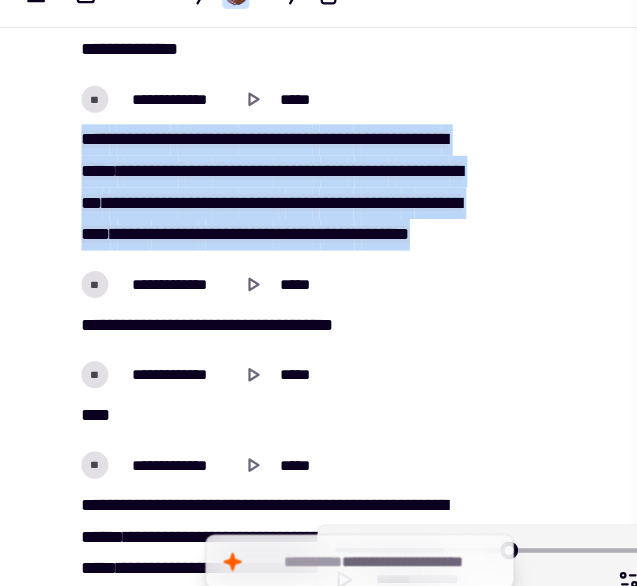 click on "[REDACTED]" at bounding box center (243, 198) 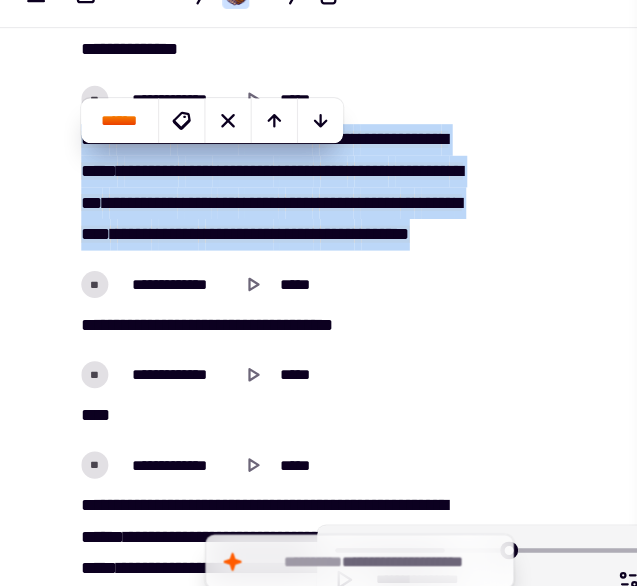 copy on "[REDACTED]" 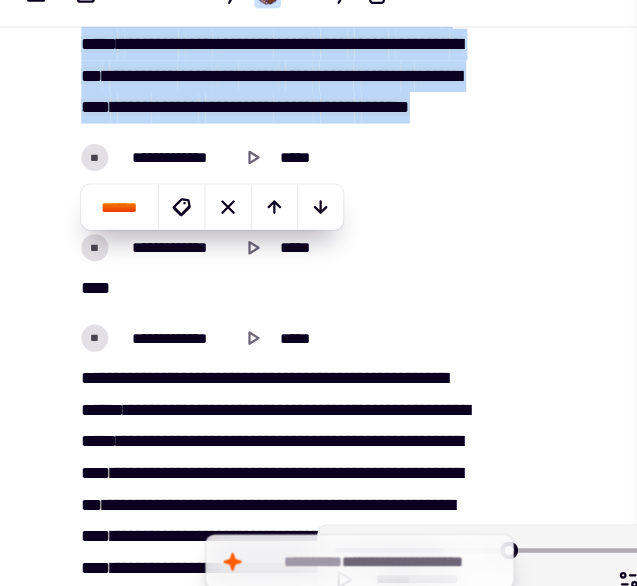 scroll, scrollTop: 14609, scrollLeft: 0, axis: vertical 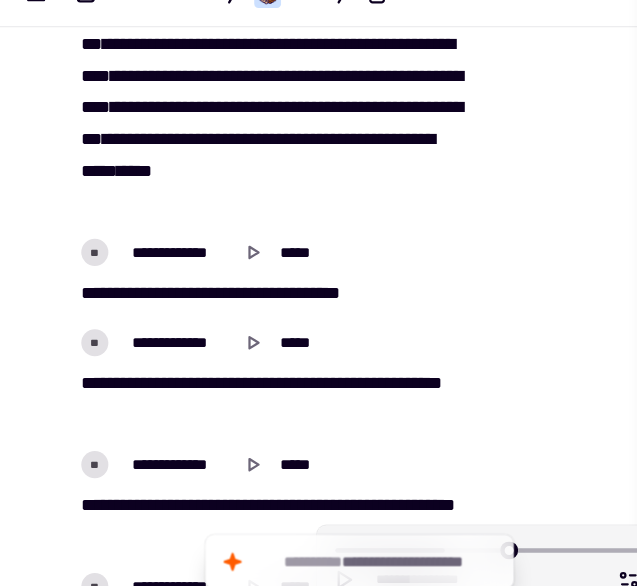 click on "**********" at bounding box center (243, 256) 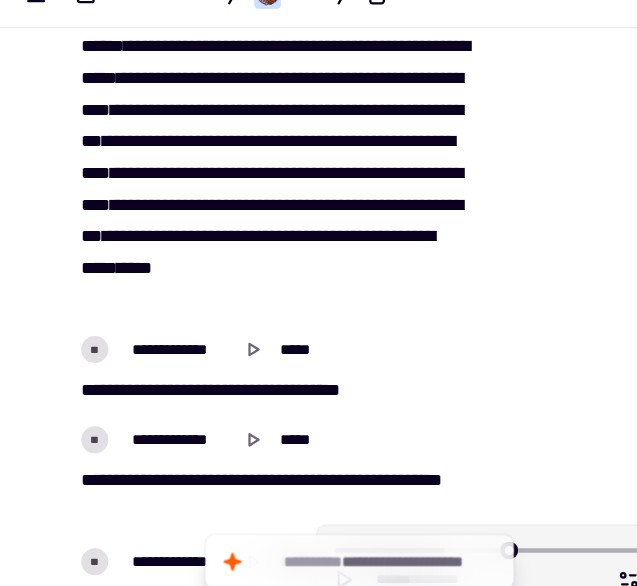 scroll, scrollTop: 14809, scrollLeft: 0, axis: vertical 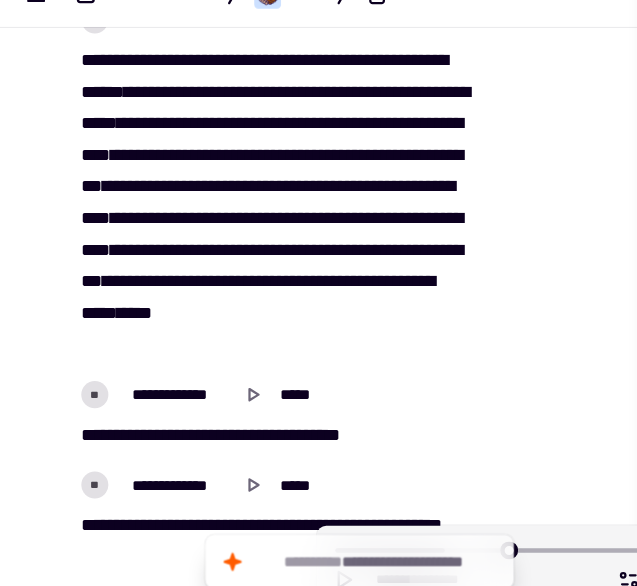 click on "****" at bounding box center [284, 113] 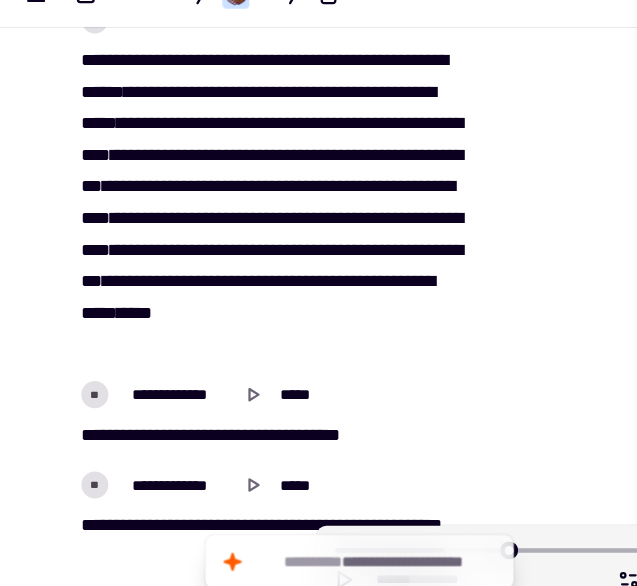 click on "[REDACTED]" at bounding box center [243, 212] 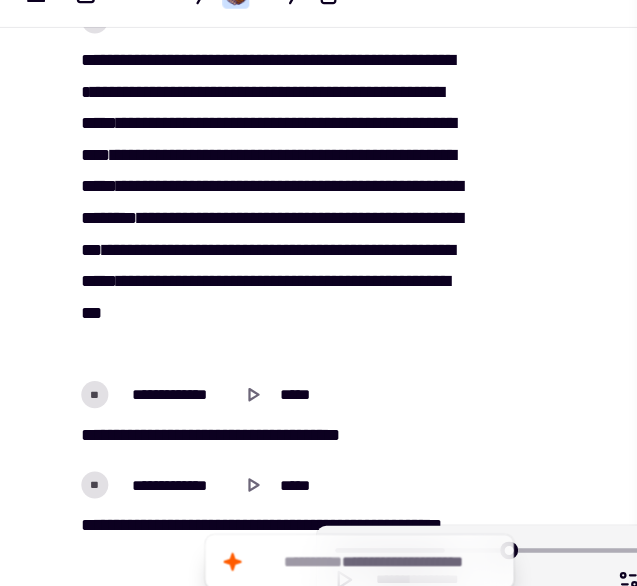 click on "***" at bounding box center [102, 113] 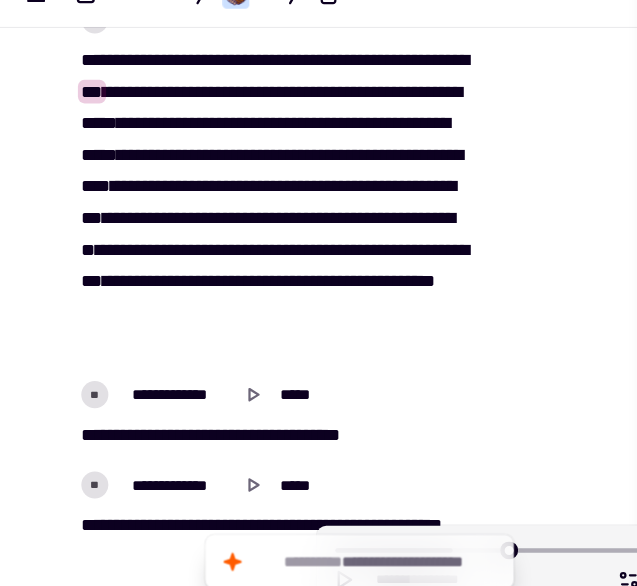 click on "[FIRST] [LAST] [STREET] [CITY] [STATE] [ZIP] [COUNTRY] [PHONE] [EMAIL] [DOB] [SSN] [CC] [DL] [PASSPORT] [ADDRESS] [CITY] [STATE] [ZIP] [COUNTRY] [PHONE] [EMAIL] [DOB] [SSN] [CC] [DL] [PASSPORT] [ADDRESS] [CITY] [STATE] [ZIP] [COUNTRY] [PHONE] [EMAIL] [DOB] [SSN] [CC] [DL] [PASSPORT] [ADDRESS] [CITY] [STATE] [ZIP] [COUNTRY] [PHONE] [EMAIL] [DOB] [SSN] [CC] [DL] [PASSPORT] [ADDRESS] [CITY] [STATE] [ZIP] [COUNTRY] [PHONE] [EMAIL] [DOB] [SSN] [CC] [DL] [PASSPORT] [ADDRESS] [CITY] [STATE] [ZIP] [COUNTRY] [PHONE] [EMAIL] [DOB] [SSN] [CC] [DL] [PASSPORT] [ADDRESS] [CITY] [STATE] [ZIP] [COUNTRY] [PHONE] [EMAIL] [DOB] [SSN] [CC] [DL] [PASSPORT] [ADDRESS] [CITY] [STATE] [ZIP] [COUNTRY] [PHONE] [EMAIL] [DOB] [SSN] [CC] [DL] [PASSPORT] [ADDRESS] [CITY] [STATE] [ZIP] [COUNTRY] [PHONE] [EMAIL] [DOB] [SSN] [CC] [DL] [PASSPORT]" at bounding box center [243, 212] 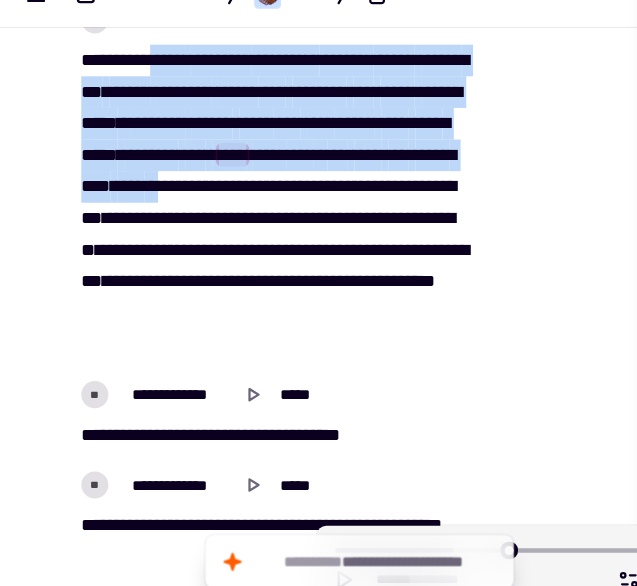 drag, startPoint x: 138, startPoint y: 136, endPoint x: 151, endPoint y: 278, distance: 142.59383 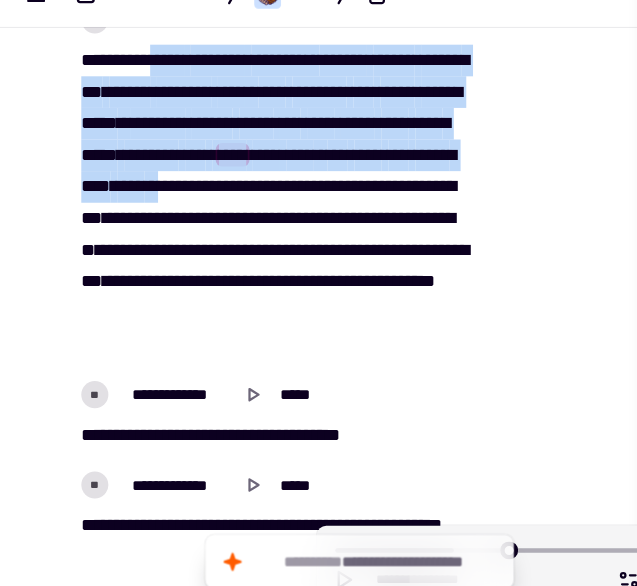 click on "[REDACTED]" at bounding box center [243, 212] 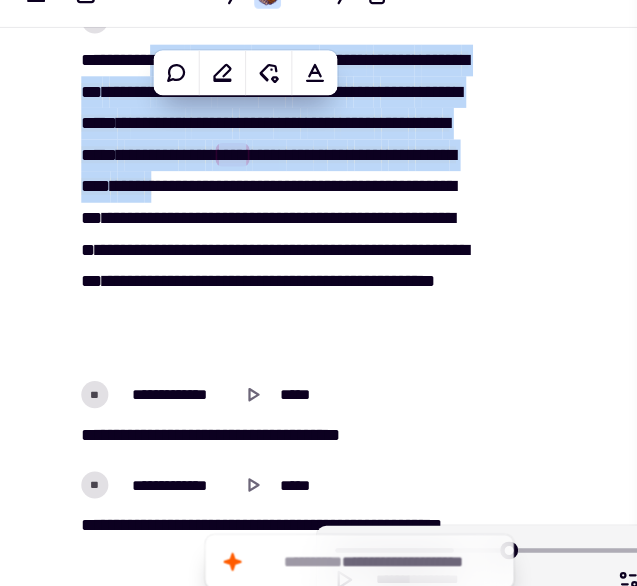 copy on "[REDACTED]" 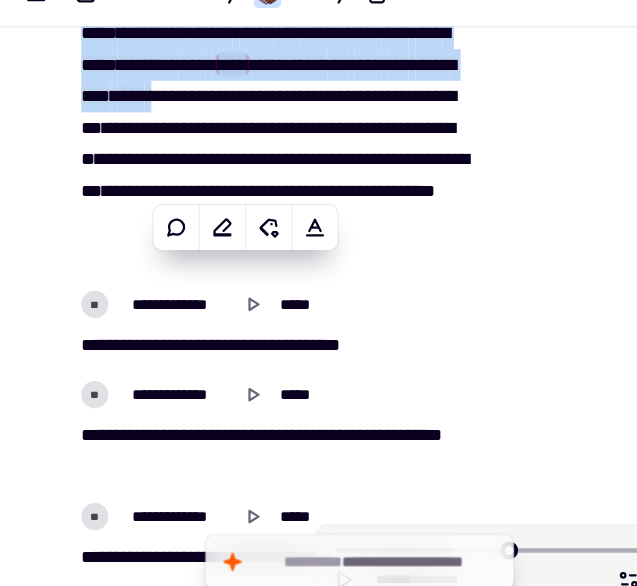 scroll, scrollTop: 14945, scrollLeft: 0, axis: vertical 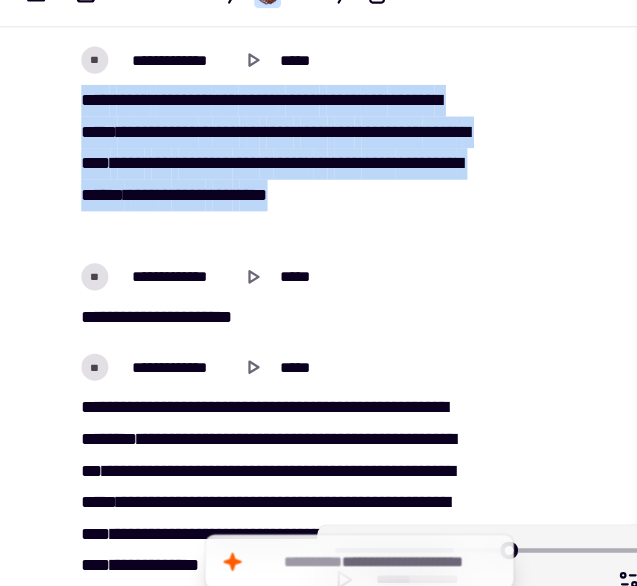 drag, startPoint x: 69, startPoint y: 165, endPoint x: 308, endPoint y: 290, distance: 269.71466 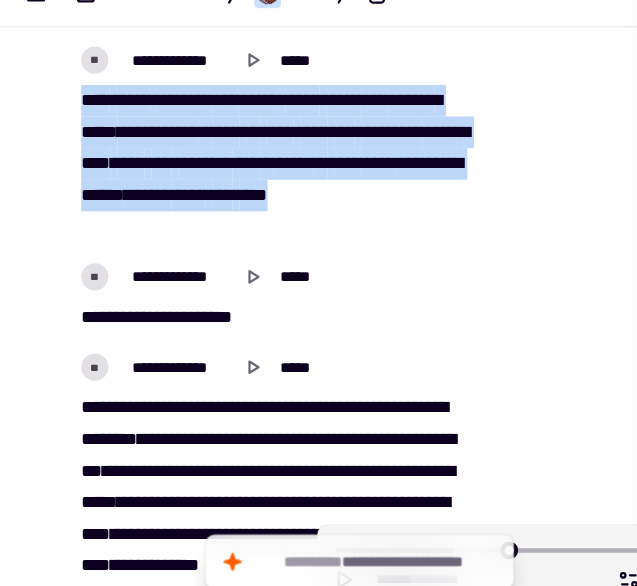 click on "[REDACTED]" at bounding box center (243, 178) 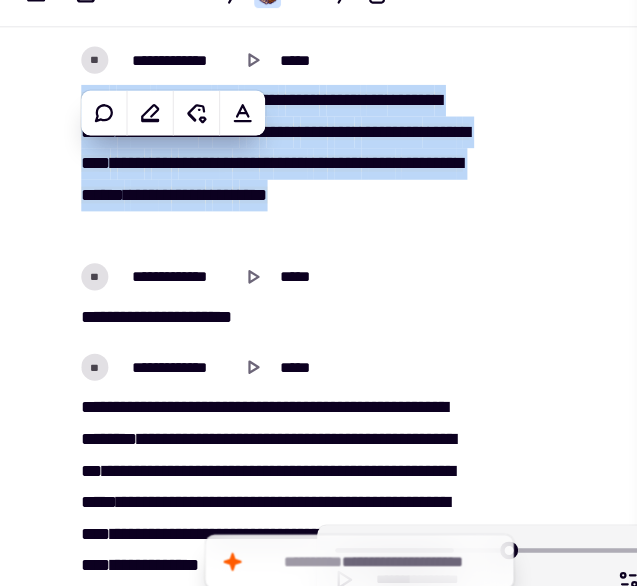 copy on "[REDACTED]" 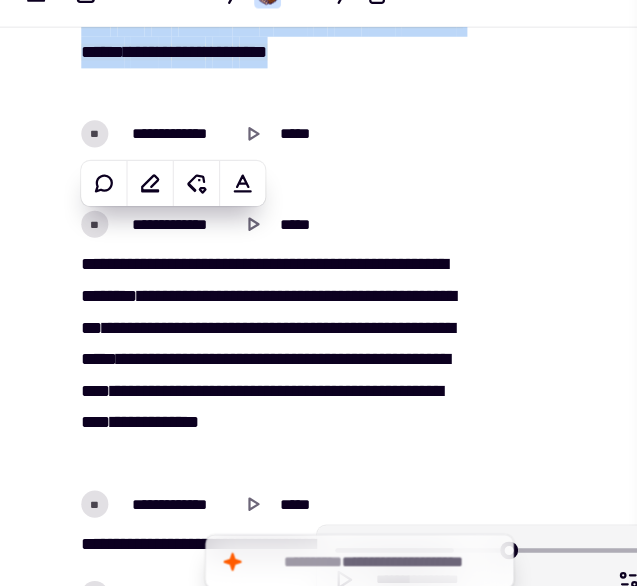 scroll, scrollTop: 15583, scrollLeft: 0, axis: vertical 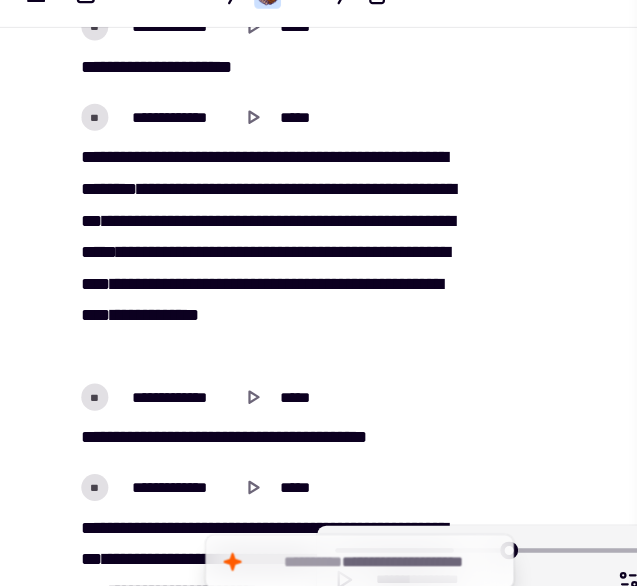 click on "*****" at bounding box center [383, 199] 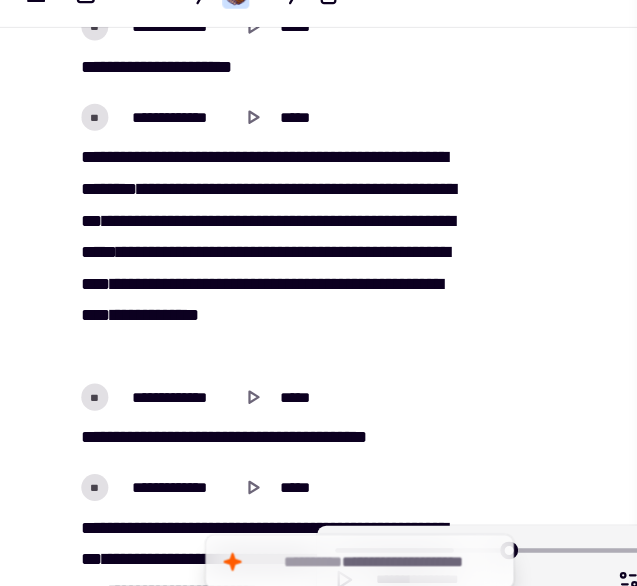 click on "********" at bounding box center [121, 227] 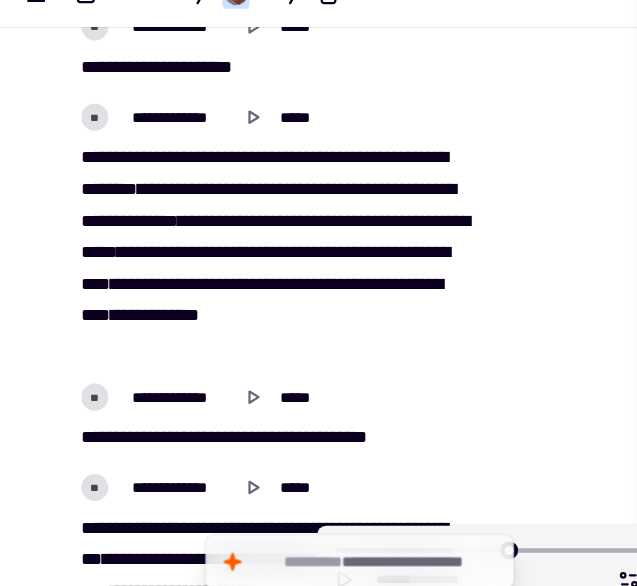 click on "[REDACTED]" at bounding box center (243, 256) 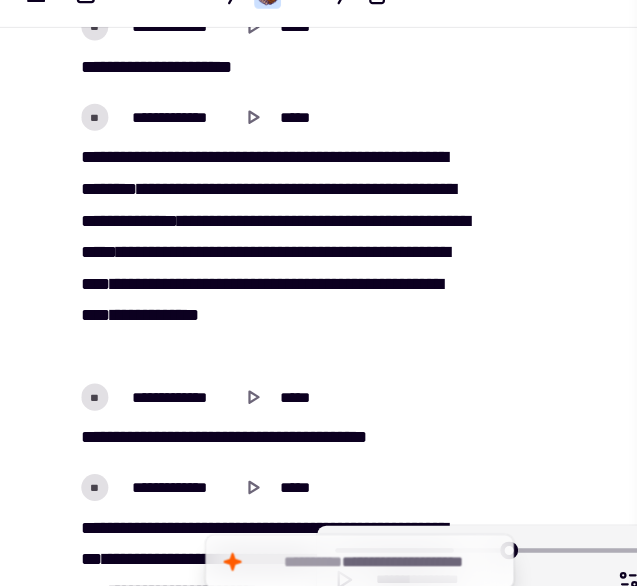 click on "[REDACTED]" at bounding box center [243, 256] 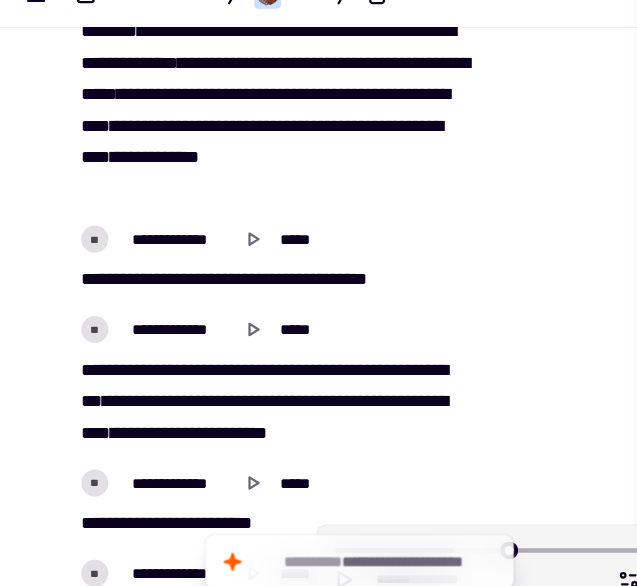 scroll, scrollTop: 15683, scrollLeft: 0, axis: vertical 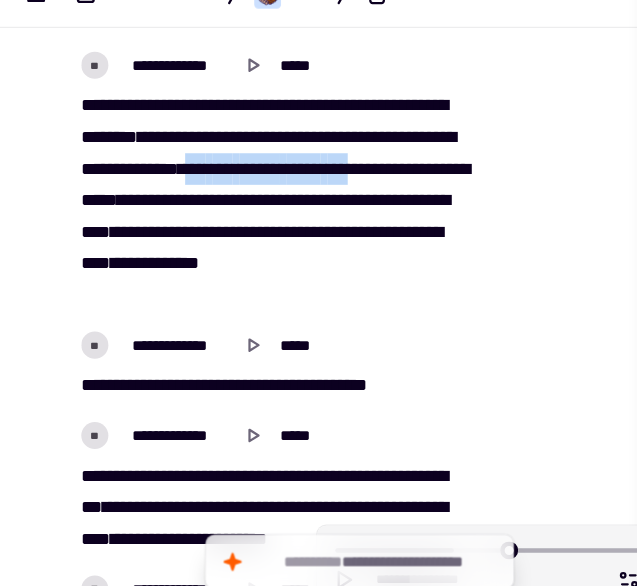 drag, startPoint x: 189, startPoint y: 261, endPoint x: 336, endPoint y: 234, distance: 149.45903 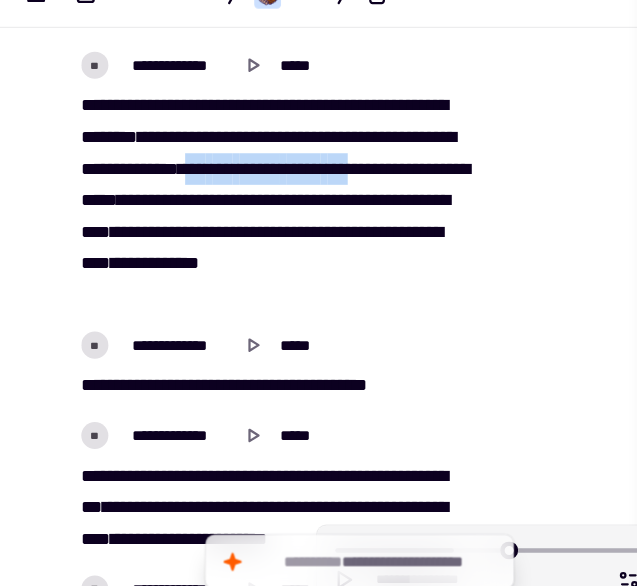 click on "[REDACTED]" at bounding box center (243, 210) 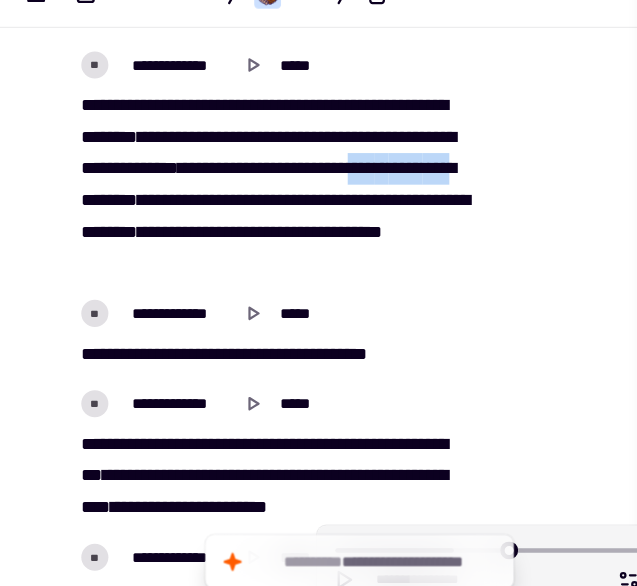 drag, startPoint x: 280, startPoint y: 259, endPoint x: 171, endPoint y: 258, distance: 109.004585 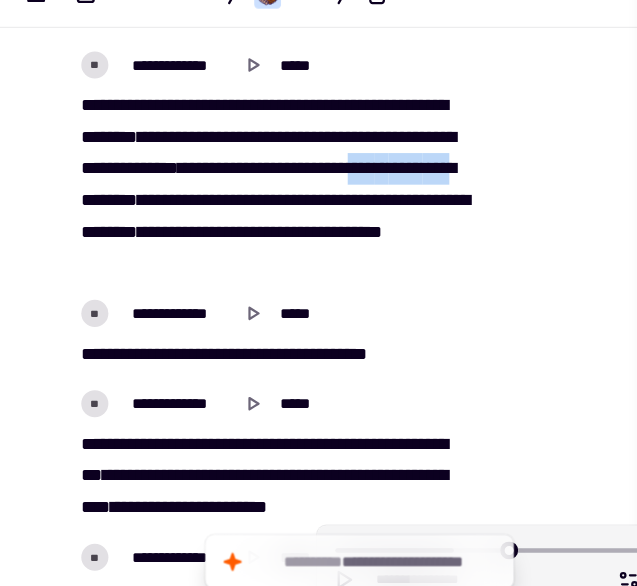 click on "[REDACTED]" at bounding box center [243, 196] 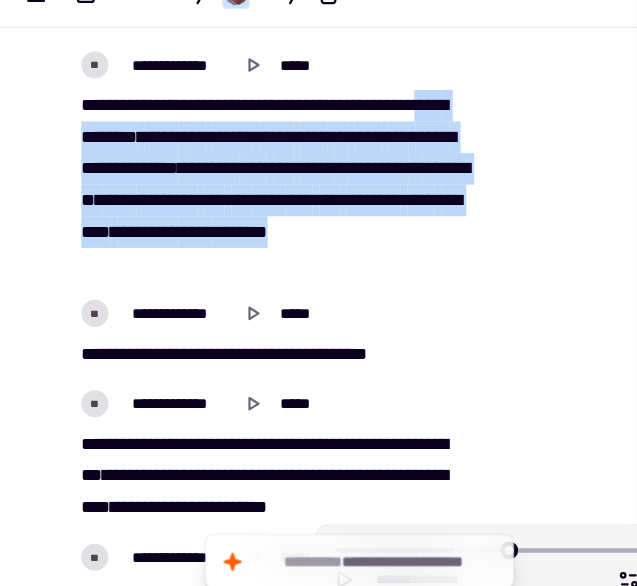 drag, startPoint x: 117, startPoint y: 204, endPoint x: 241, endPoint y: 318, distance: 168.4399 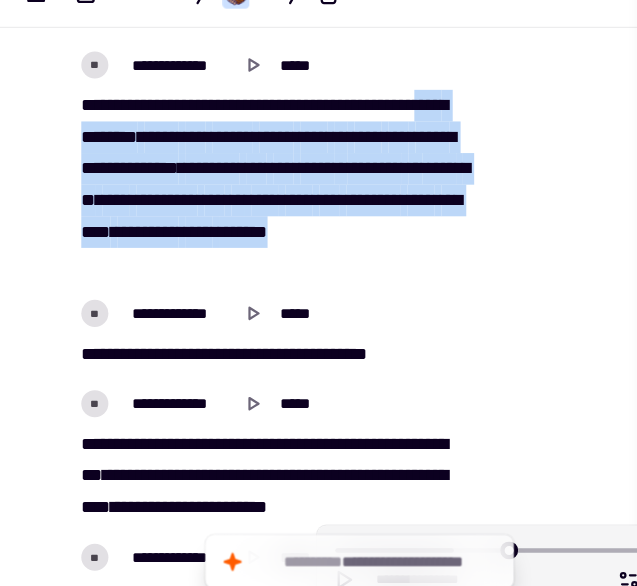 click on "[REDACTED]" at bounding box center (243, 196) 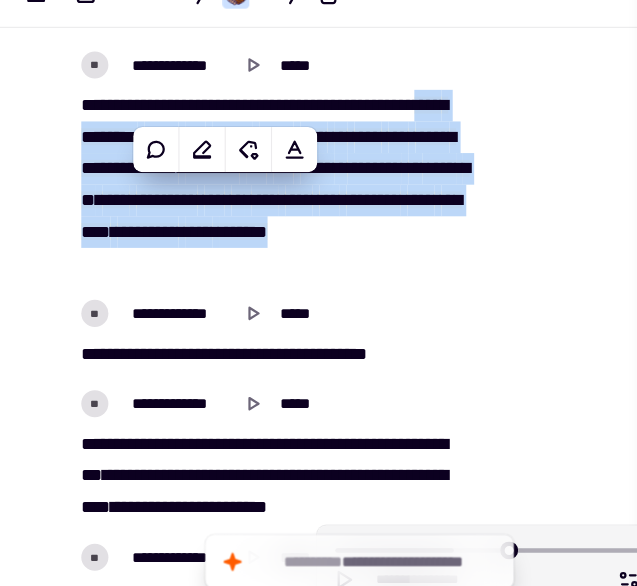 copy on "[REDACTED]" 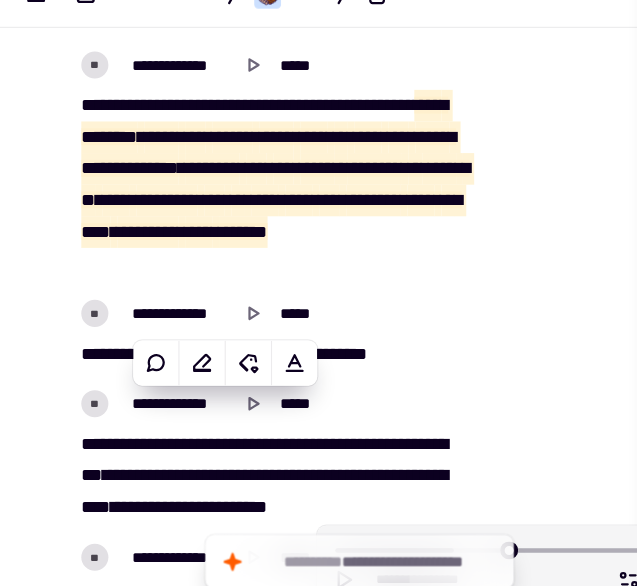 scroll, scrollTop: 15834, scrollLeft: 0, axis: vertical 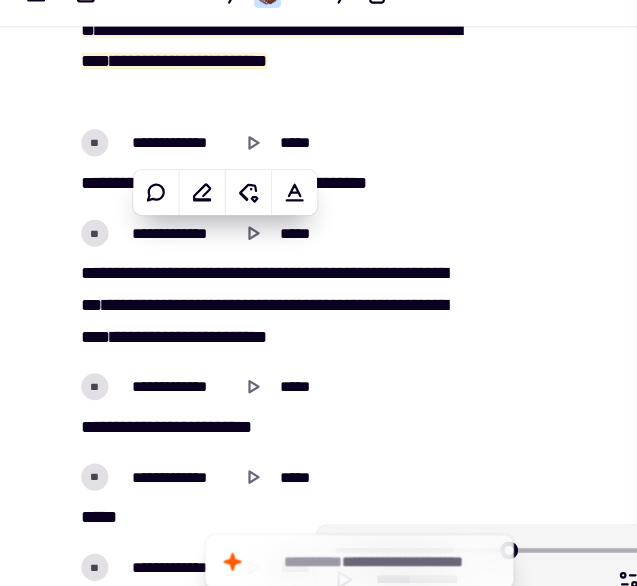 click at bounding box center (488, 4975) 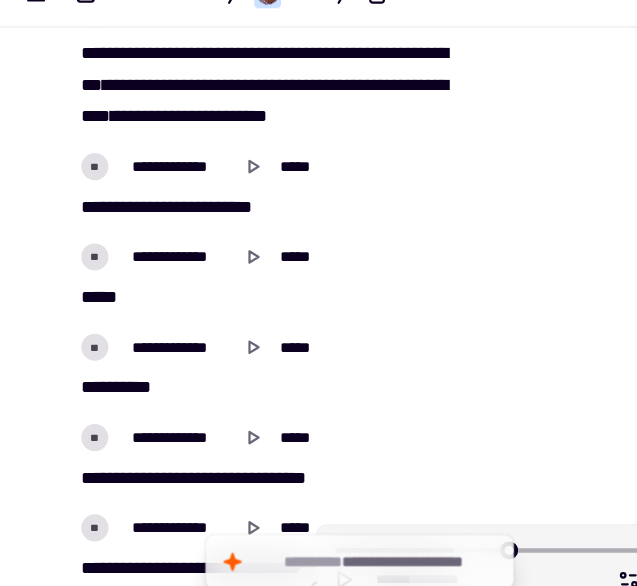 scroll, scrollTop: 16219, scrollLeft: 0, axis: vertical 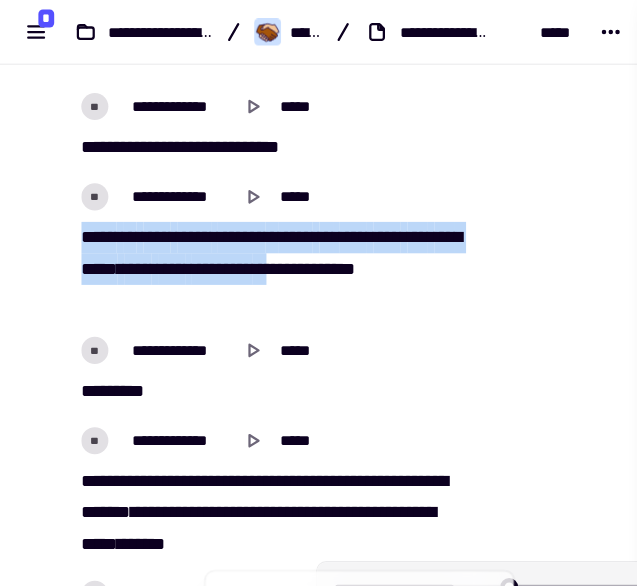 drag, startPoint x: 71, startPoint y: 257, endPoint x: 322, endPoint y: 287, distance: 252.78647 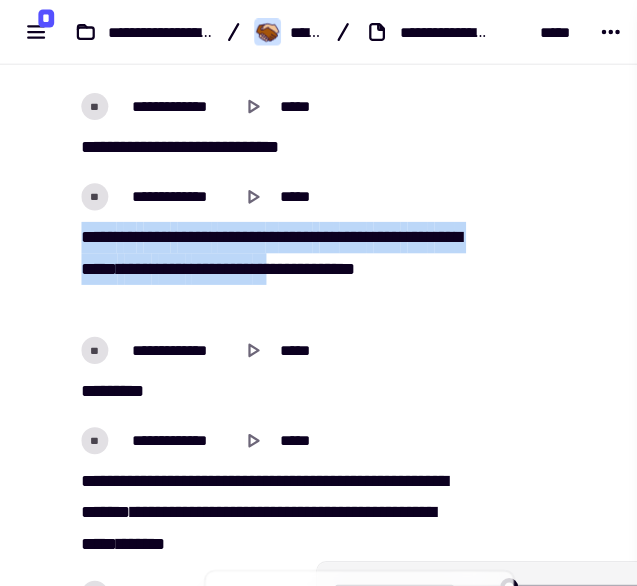 click on "[REDACTED]" at bounding box center [243, 238] 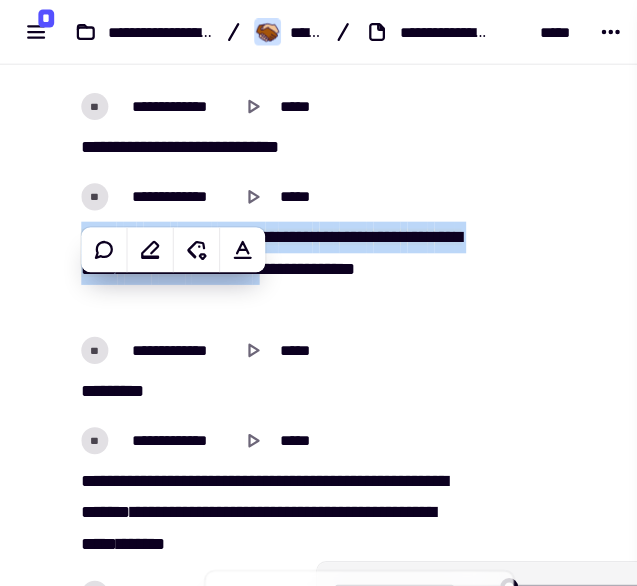 copy on "[REDACTED]" 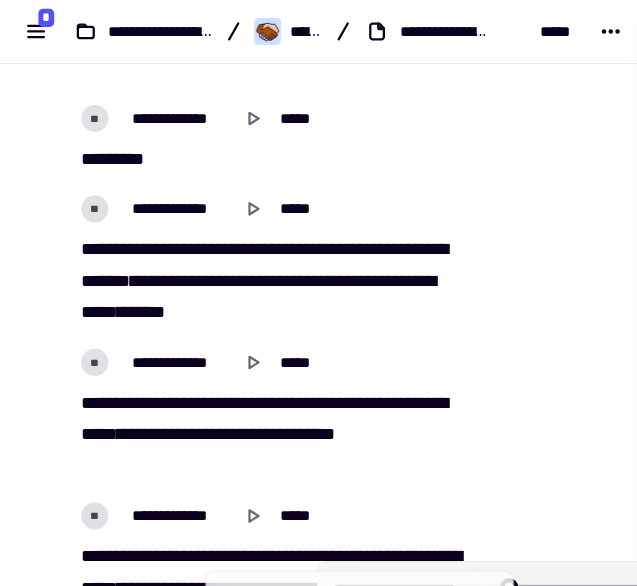 scroll, scrollTop: 16914, scrollLeft: 0, axis: vertical 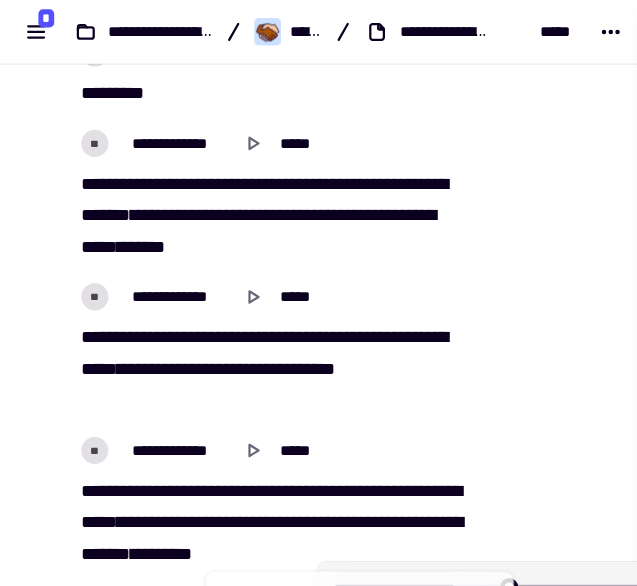 click on "[FIRST] [LAST] [STREET] [CITY] [STATE] [ZIP] [COUNTRY] [PHONE] [EMAIL] [DOB] [SSN] [CC] [DL] [PASSPORT] [ADDRESS] [CITY] [STATE] [ZIP] [COUNTRY] [PHONE] [EMAIL] [DOB] [SSN] [CC] [DL] [PASSPORT] [ADDRESS] [CITY] [STATE] [ZIP] [COUNTRY] [PHONE] [EMAIL] [DOB] [SSN] [CC] [DL] [PASSPORT]" at bounding box center (243, 191) 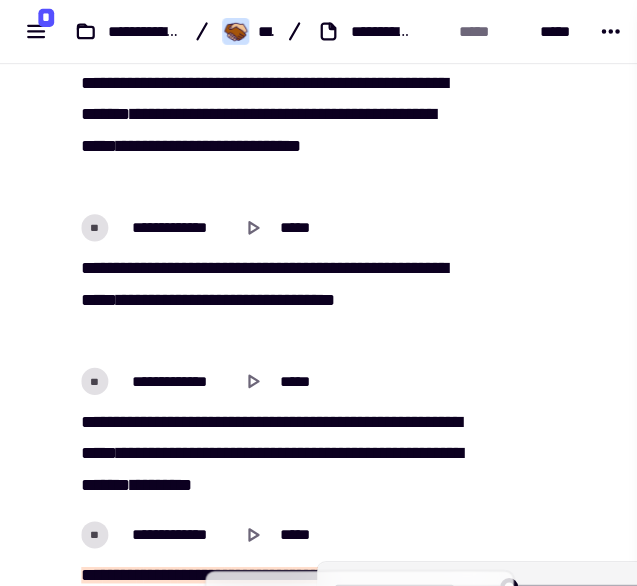 scroll, scrollTop: 16991, scrollLeft: 0, axis: vertical 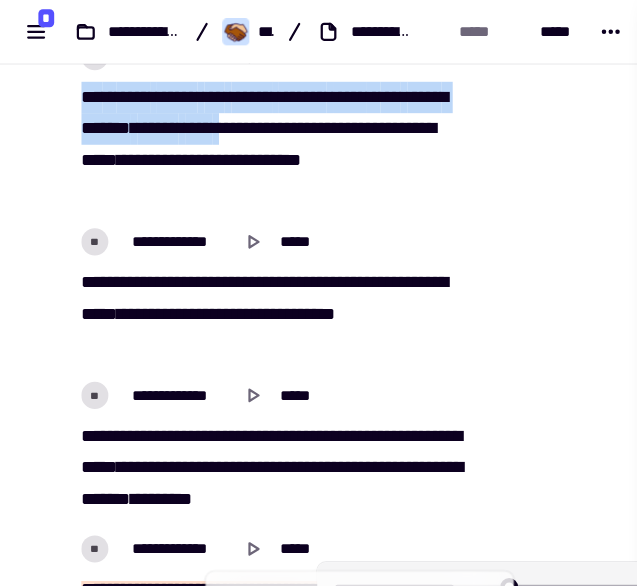 drag, startPoint x: 63, startPoint y: 134, endPoint x: 292, endPoint y: 159, distance: 230.36058 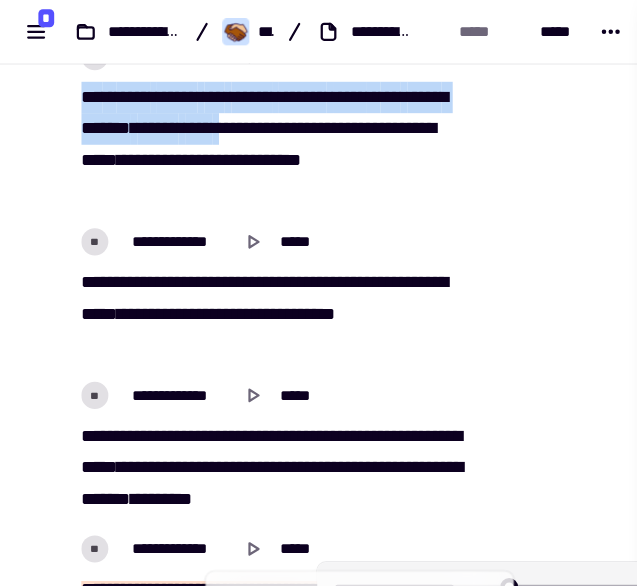 click on "[REDACTED]" at bounding box center (243, 128) 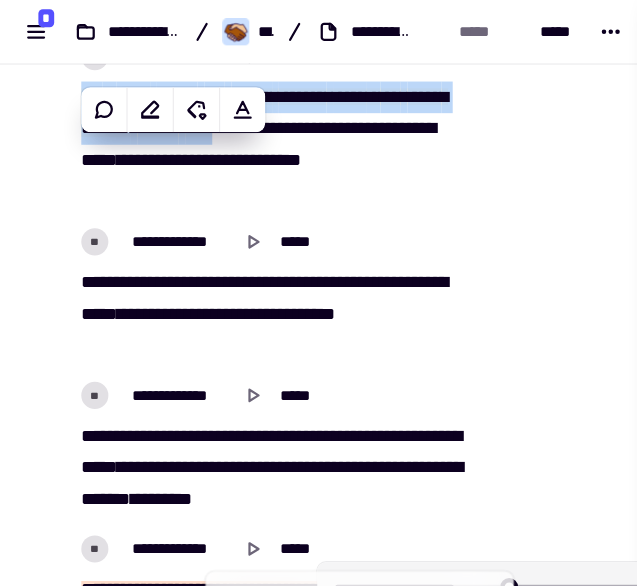 copy on "[REDACTED]" 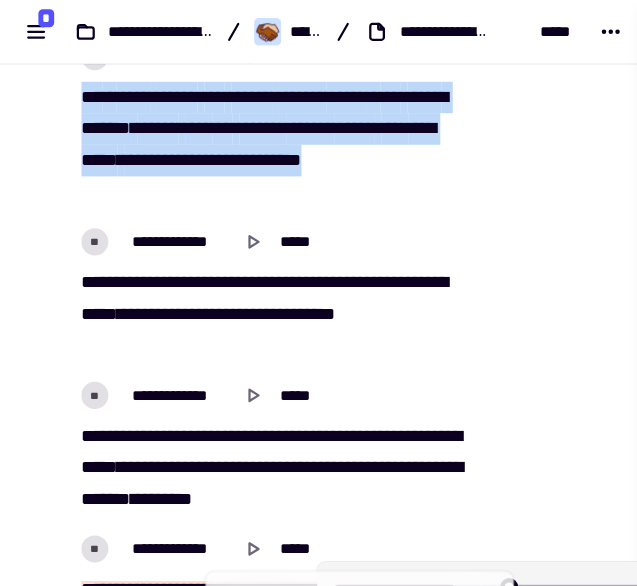 drag, startPoint x: 311, startPoint y: 161, endPoint x: 362, endPoint y: 214, distance: 73.552704 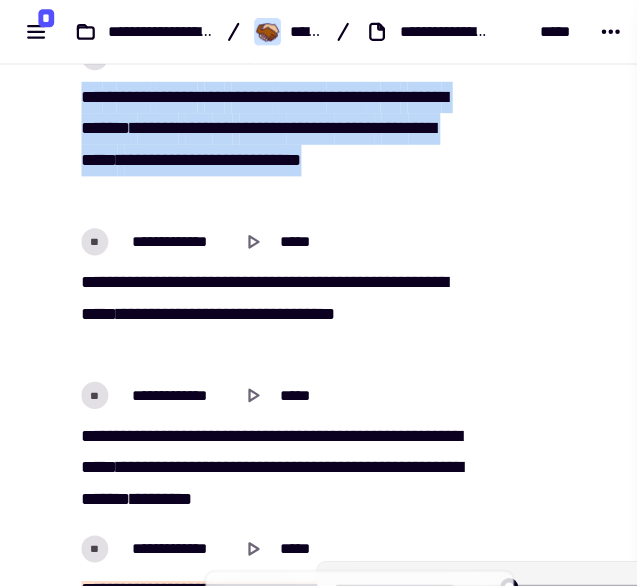 click on "[REDACTED]" at bounding box center [243, 128] 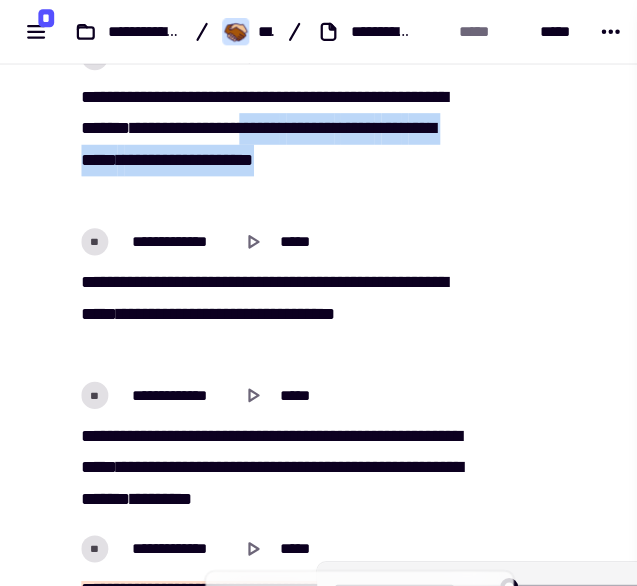 drag, startPoint x: 312, startPoint y: 165, endPoint x: 355, endPoint y: 216, distance: 66.70832 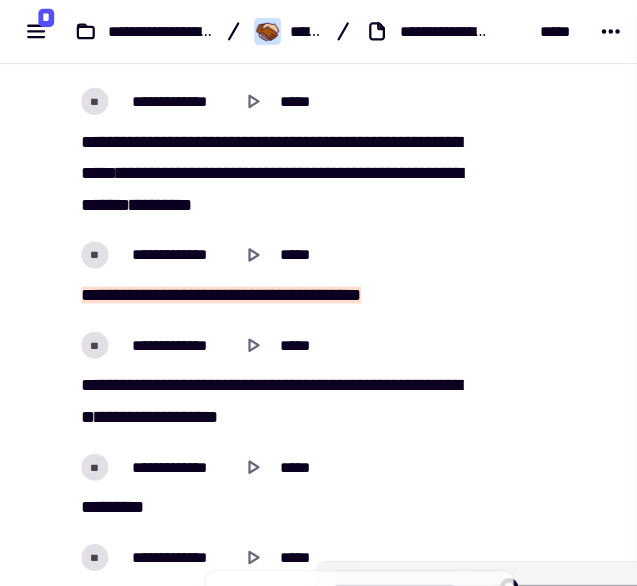 scroll, scrollTop: 17263, scrollLeft: 0, axis: vertical 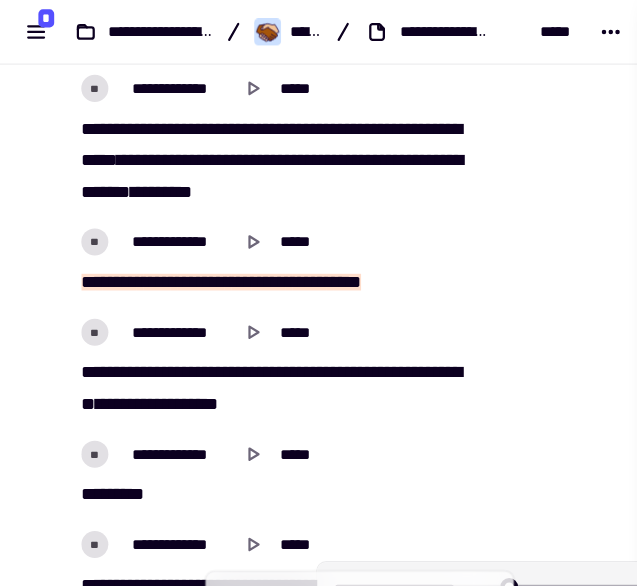 click on "*****" at bounding box center [155, 169] 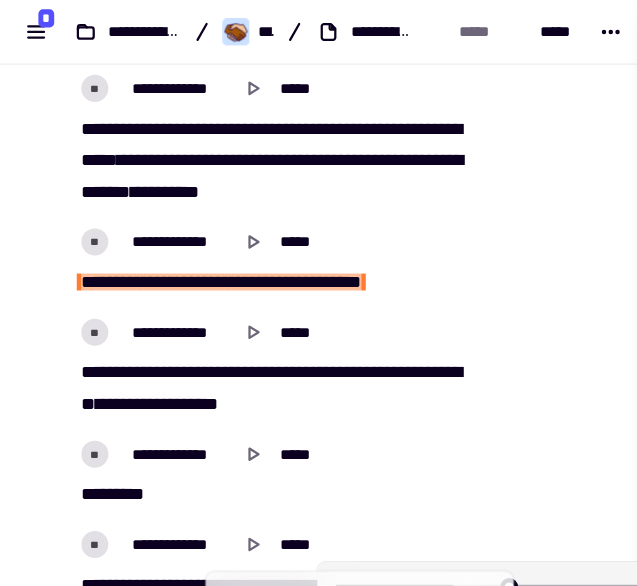 click on "*******" at bounding box center [178, 249] 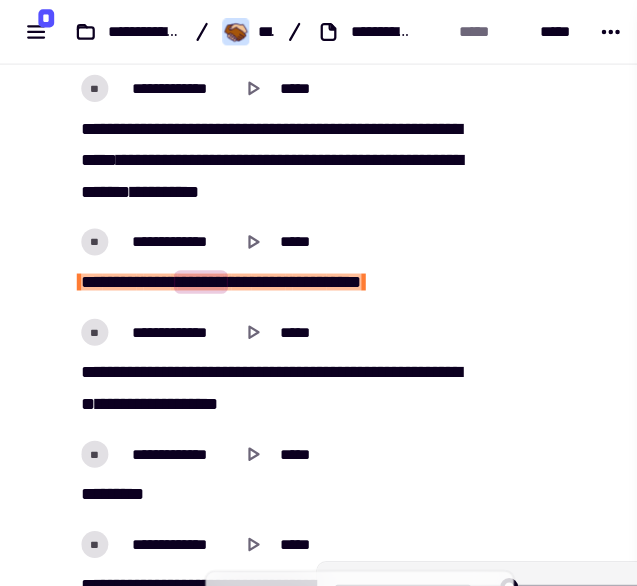 click at bounding box center (202, 249) 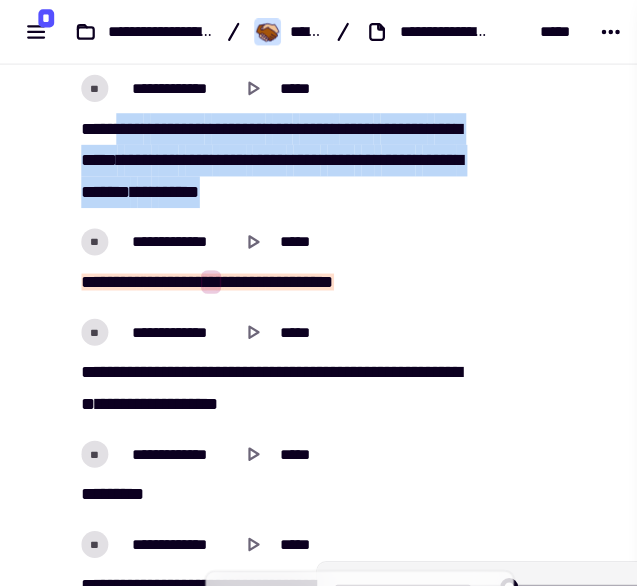 drag, startPoint x: 110, startPoint y: 161, endPoint x: 387, endPoint y: 215, distance: 282.21445 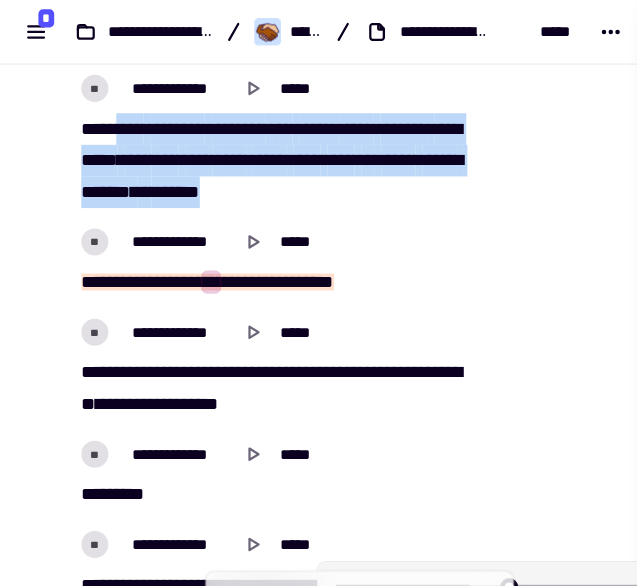 click on "[FIRST] [LAST] [STREET] [CITY] [STATE] [ZIP] [COUNTRY] [PHONE] [EMAIL] [DOB] [SSN] [CC] [DL] [PASSPORT] [ADDRESS] [CITY] [STATE] [ZIP] [COUNTRY] [PHONE] [EMAIL] [DOB] [SSN] [CC] [DL] [PASSPORT] [ADDRESS] [CITY] [STATE] [ZIP] [COUNTRY] [PHONE] [EMAIL] [DOB] [SSN] [CC] [DL] [PASSPORT]" at bounding box center [243, 142] 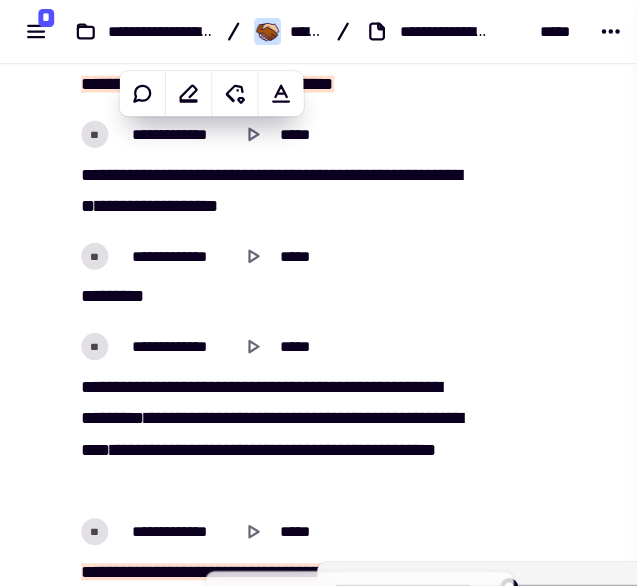 scroll, scrollTop: 17604, scrollLeft: 0, axis: vertical 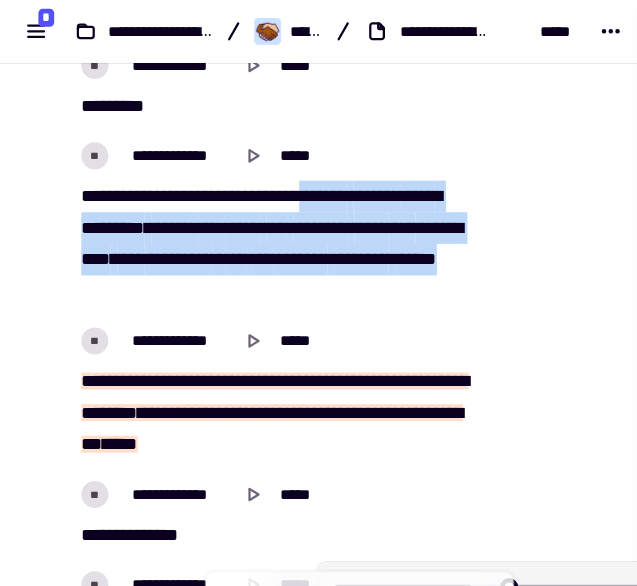 drag, startPoint x: 296, startPoint y: 224, endPoint x: 358, endPoint y: 303, distance: 100.4241 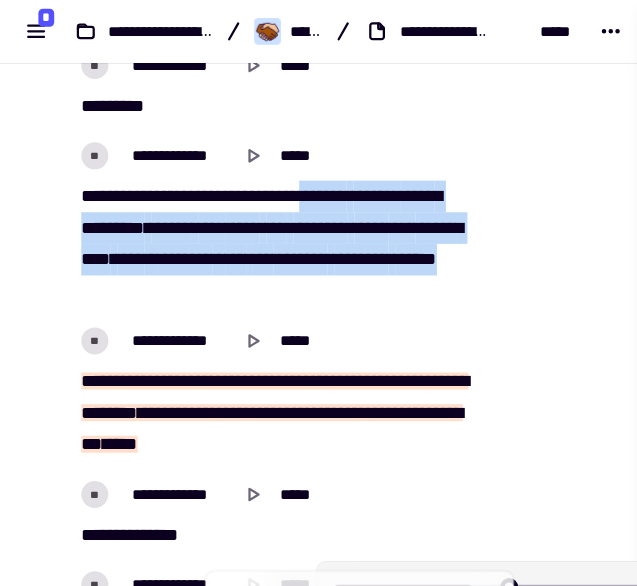 click on "[REDACTED]" at bounding box center (243, 216) 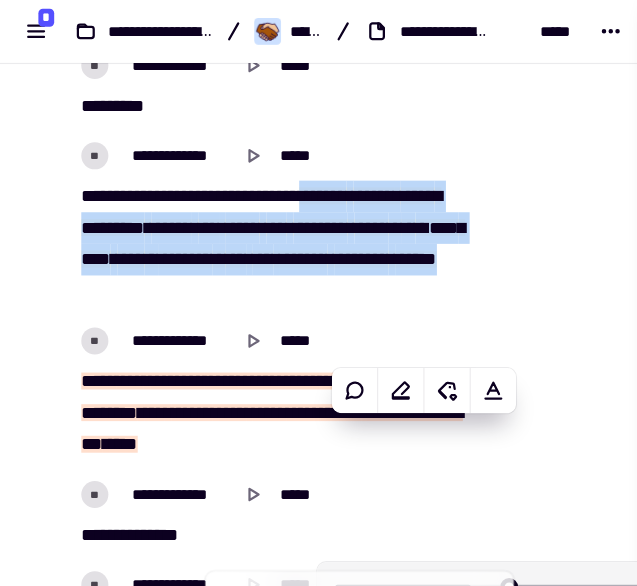 scroll, scrollTop: 17748, scrollLeft: 0, axis: vertical 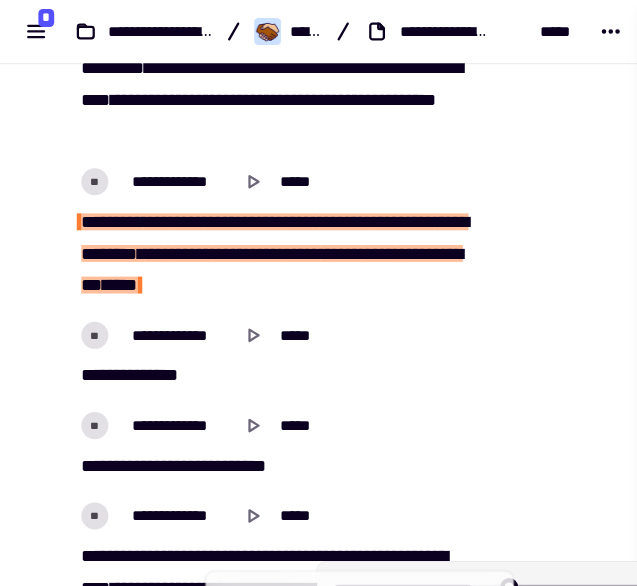 click on "***" at bounding box center (172, 196) 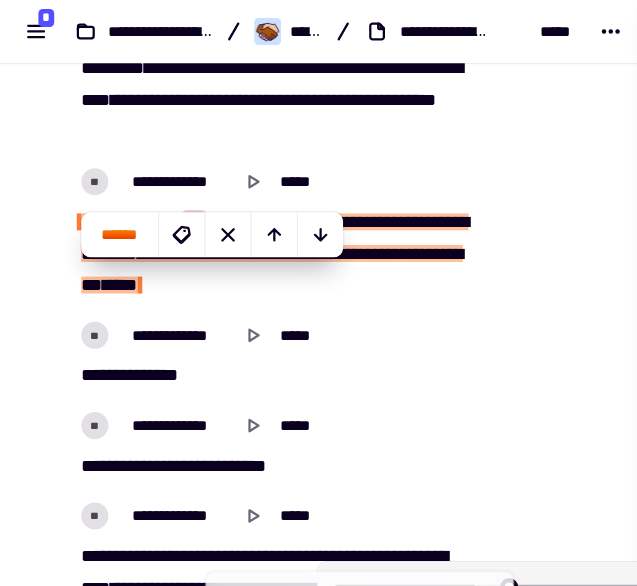 click on "[REDACTED]" at bounding box center (243, 225) 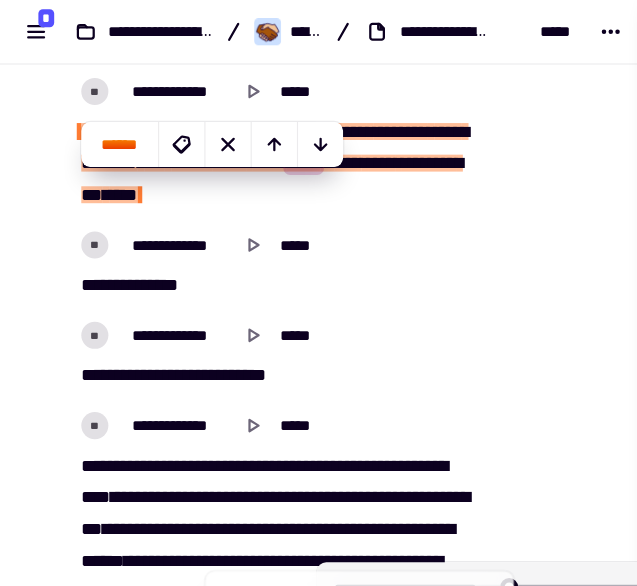 scroll, scrollTop: 17892, scrollLeft: 0, axis: vertical 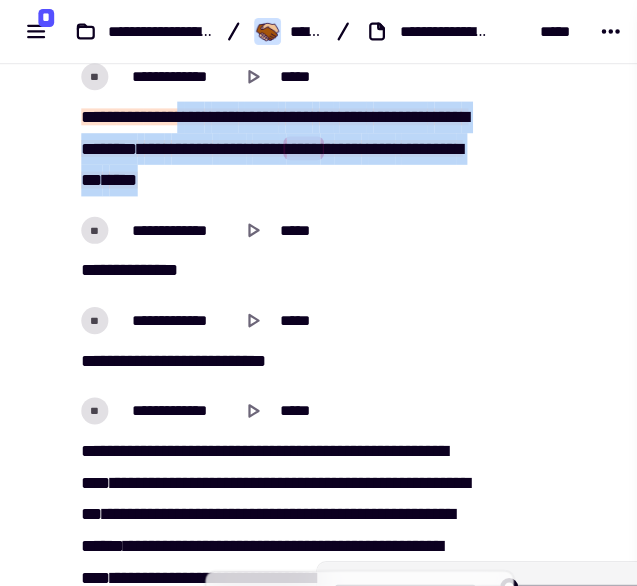 drag, startPoint x: 177, startPoint y: 154, endPoint x: 356, endPoint y: 220, distance: 190.77998 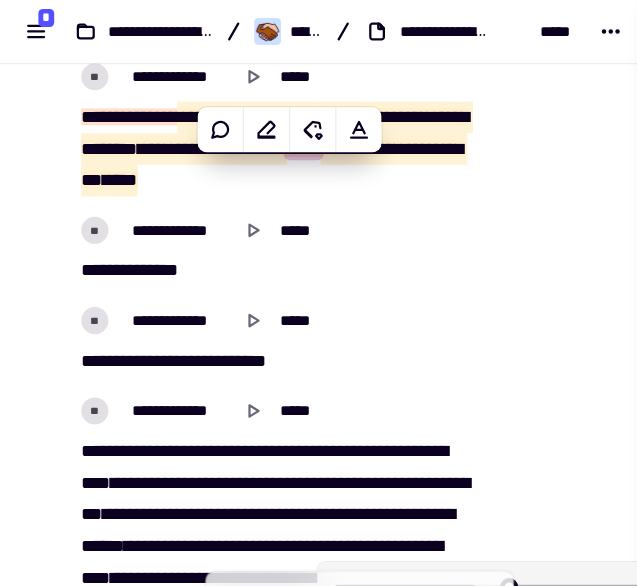 scroll, scrollTop: 17947, scrollLeft: 0, axis: vertical 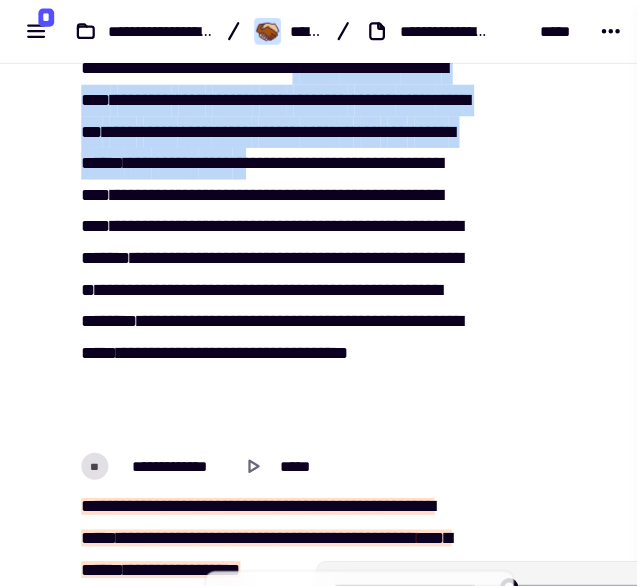 drag, startPoint x: 296, startPoint y: 105, endPoint x: 119, endPoint y: 218, distance: 209.99524 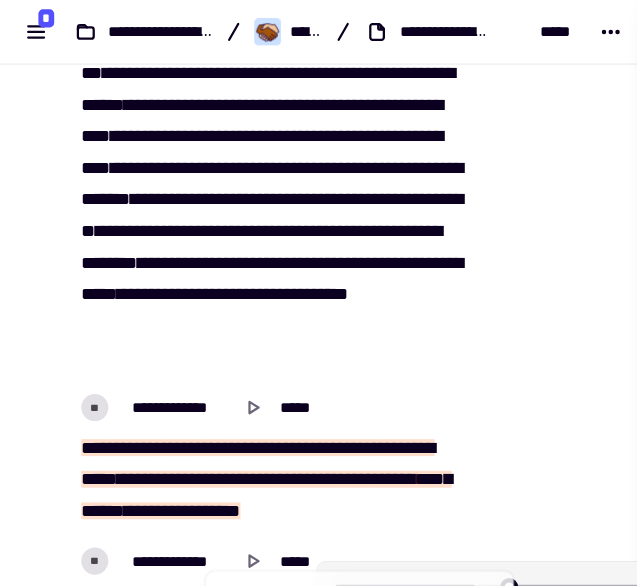 scroll, scrollTop: 18233, scrollLeft: 0, axis: vertical 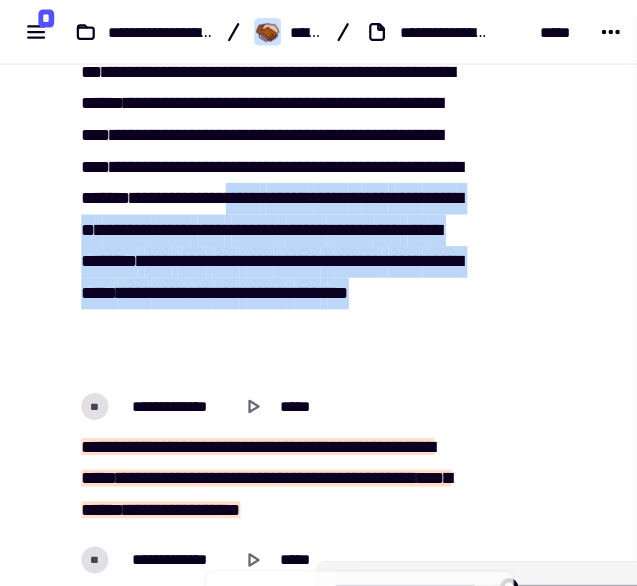 drag, startPoint x: 287, startPoint y: 253, endPoint x: 337, endPoint y: 360, distance: 118.10589 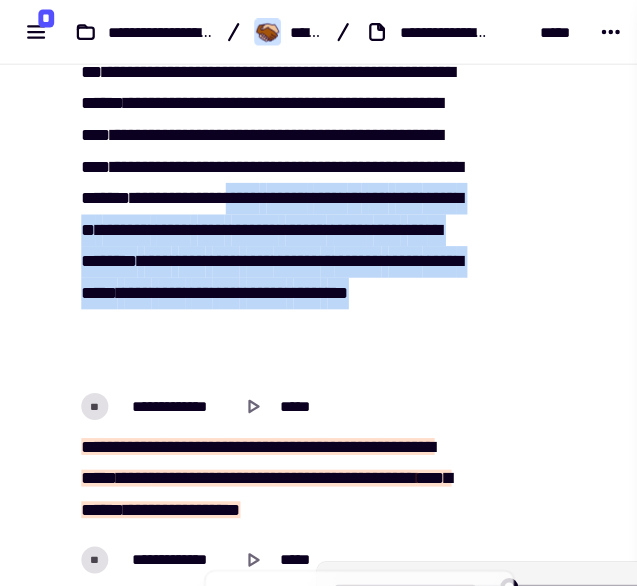 click on "[REDACTED]" at bounding box center [243, 162] 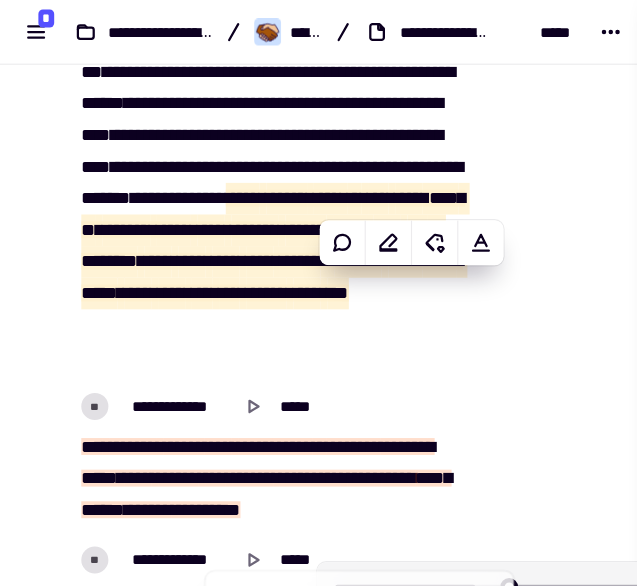 scroll, scrollTop: 18400, scrollLeft: 0, axis: vertical 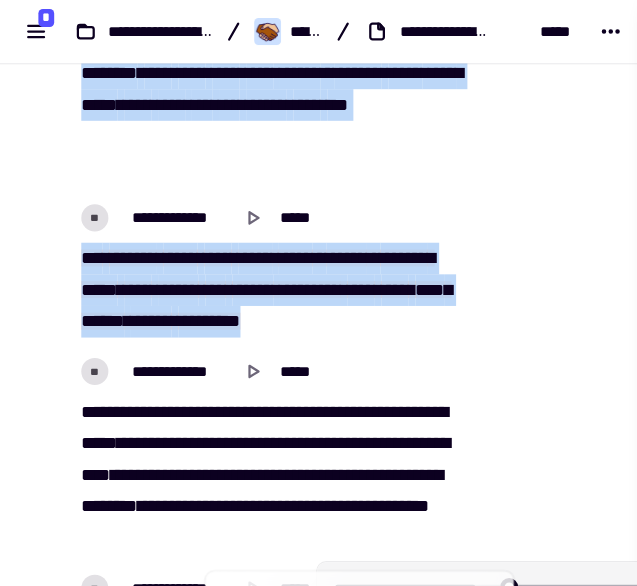 drag, startPoint x: 68, startPoint y: 273, endPoint x: 367, endPoint y: 340, distance: 306.41476 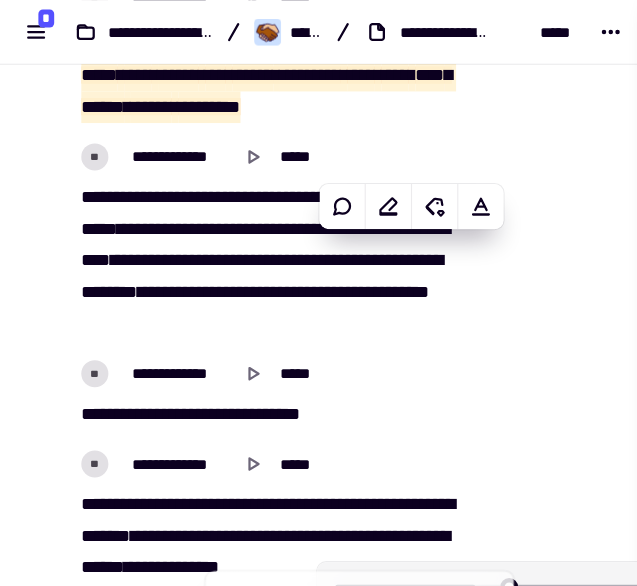 scroll, scrollTop: 18591, scrollLeft: 0, axis: vertical 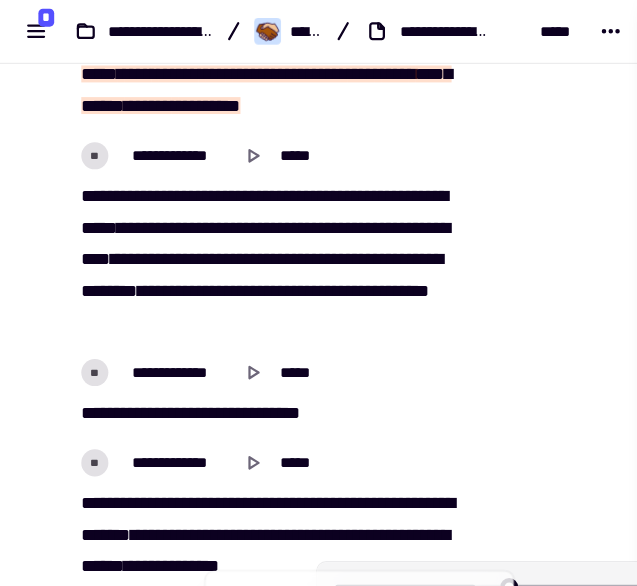 click on "*****" at bounding box center (347, 201) 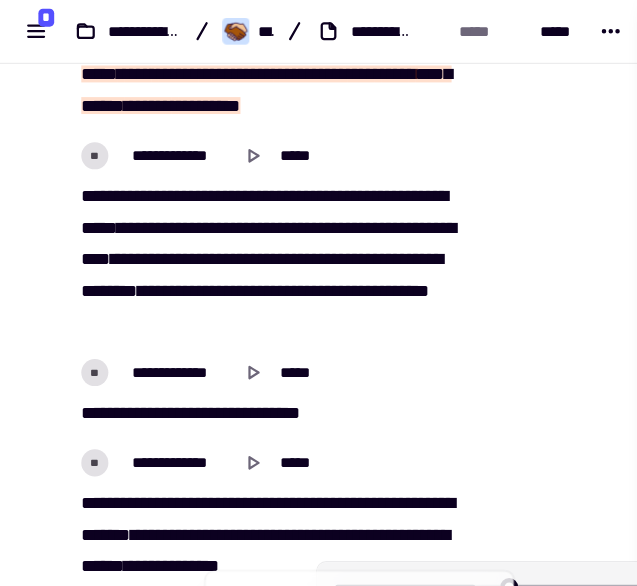 click on "*****" at bounding box center (167, 229) 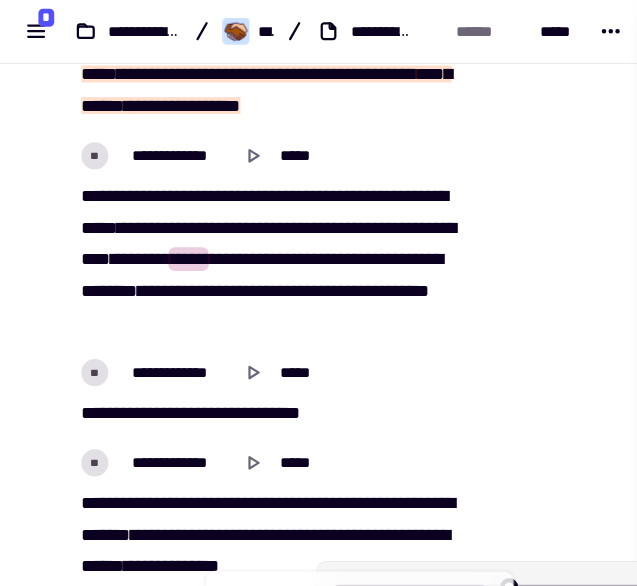 click on "[REDACTED]" at bounding box center (243, 230) 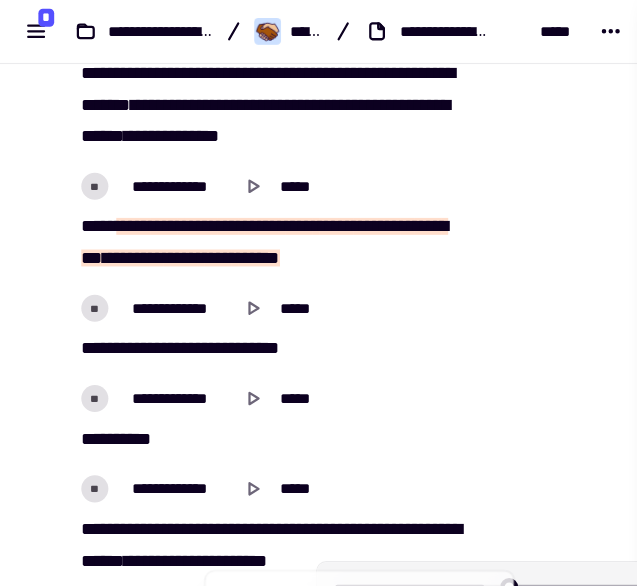 scroll, scrollTop: 18975, scrollLeft: 0, axis: vertical 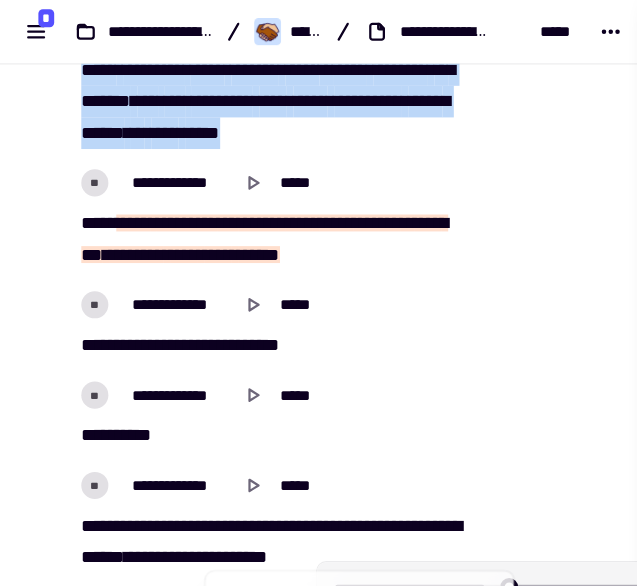 drag, startPoint x: 68, startPoint y: 111, endPoint x: 366, endPoint y: 166, distance: 303.033 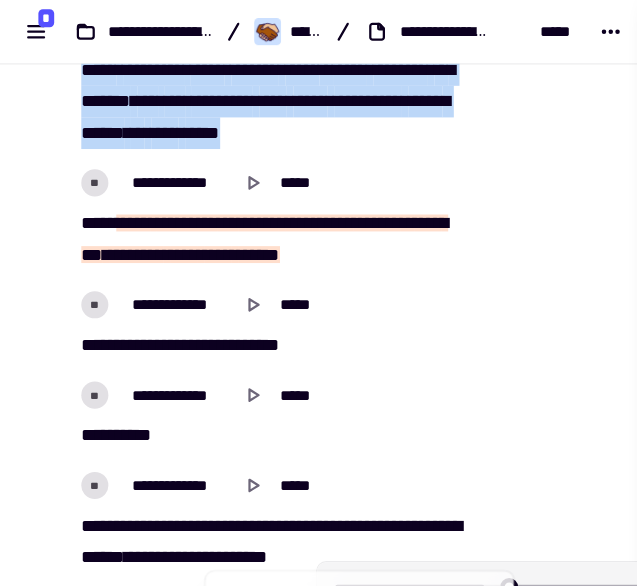 click on "[REDACTED]" at bounding box center [243, 90] 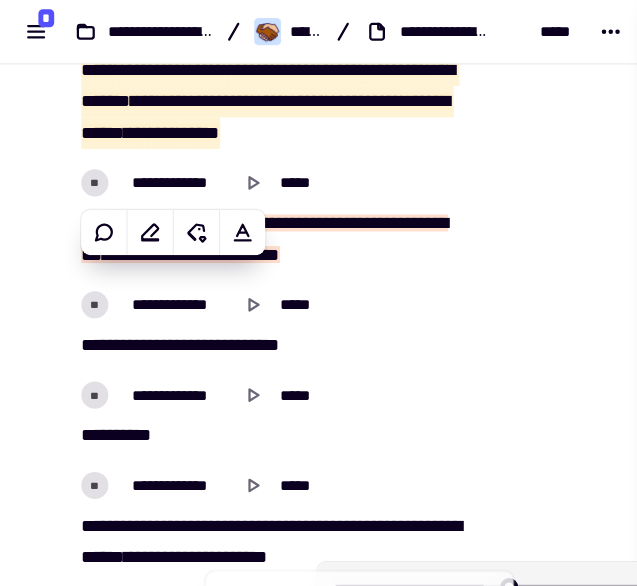 scroll, scrollTop: 19158, scrollLeft: 0, axis: vertical 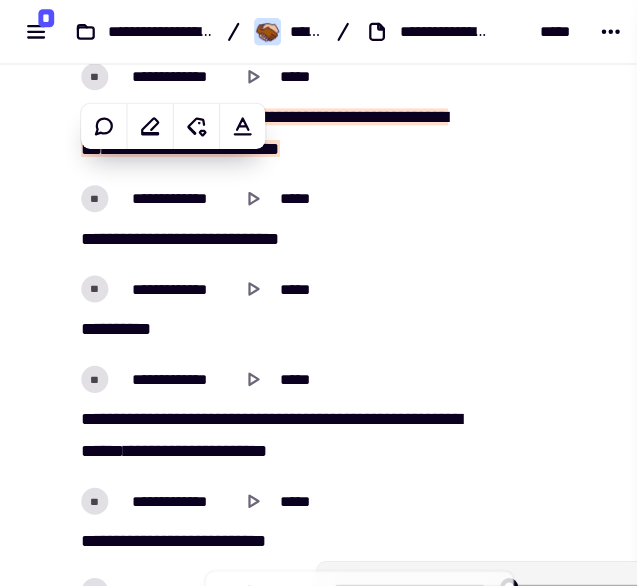 click on "**********" at bounding box center [243, 176] 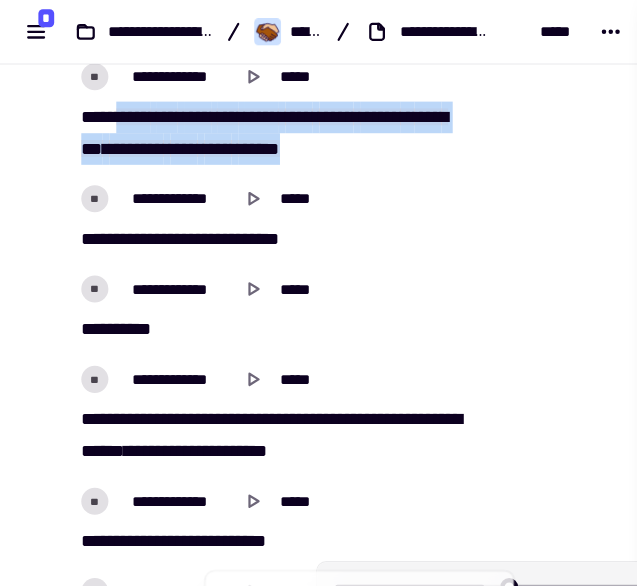 drag, startPoint x: 96, startPoint y: 153, endPoint x: 332, endPoint y: 192, distance: 239.20076 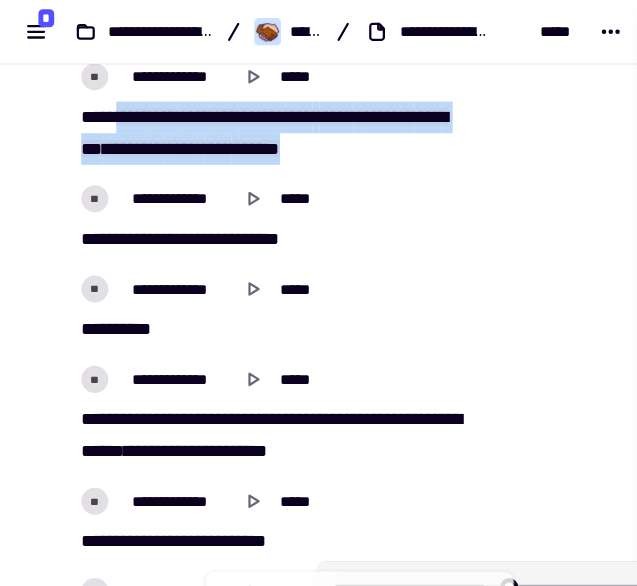 click on "[REDACTED]" at bounding box center [243, 118] 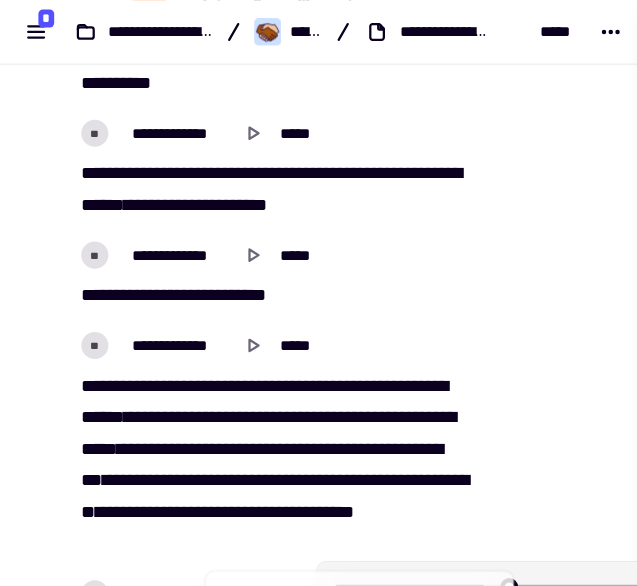 scroll, scrollTop: 19388, scrollLeft: 0, axis: vertical 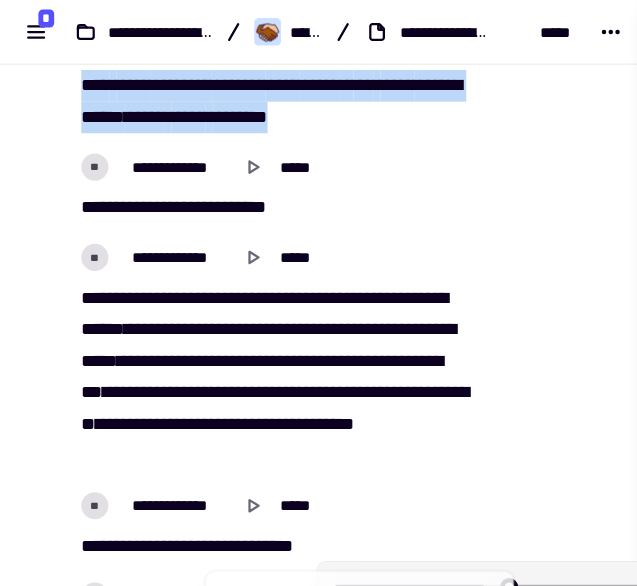 drag, startPoint x: 52, startPoint y: 120, endPoint x: 384, endPoint y: 156, distance: 333.9461 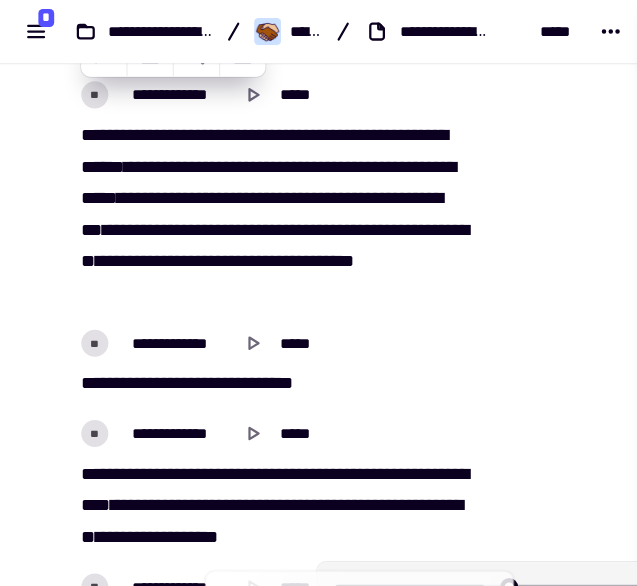 scroll, scrollTop: 19510, scrollLeft: 0, axis: vertical 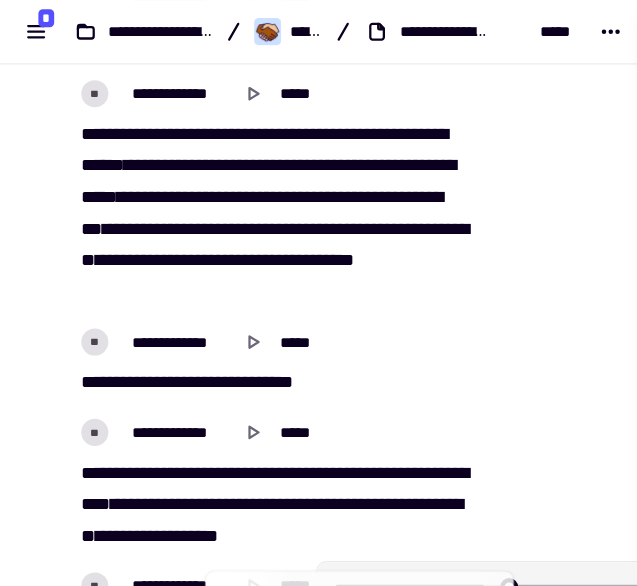 click on "[REDACTED]" at bounding box center [243, 189] 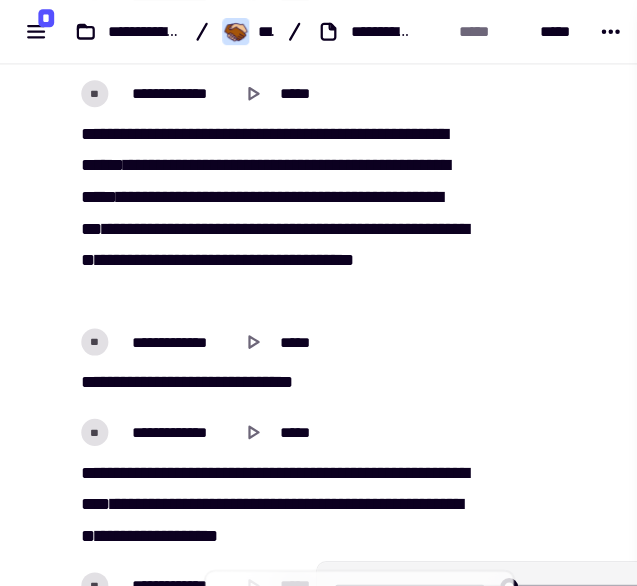 click on "***" at bounding box center [81, 202] 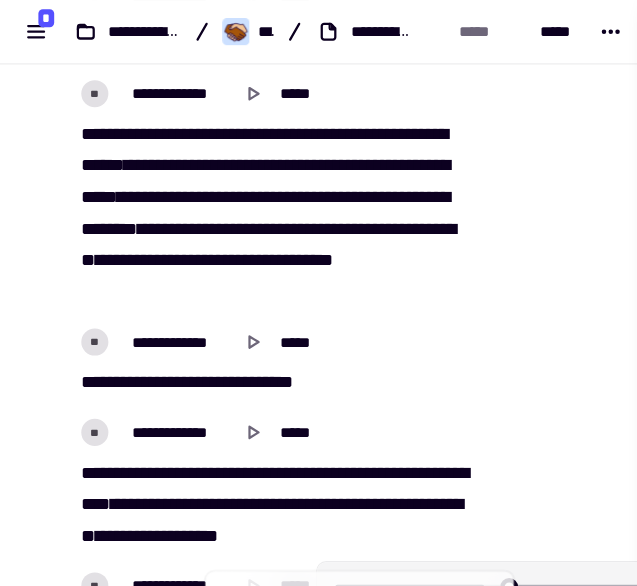 click on "**" at bounding box center (78, 230) 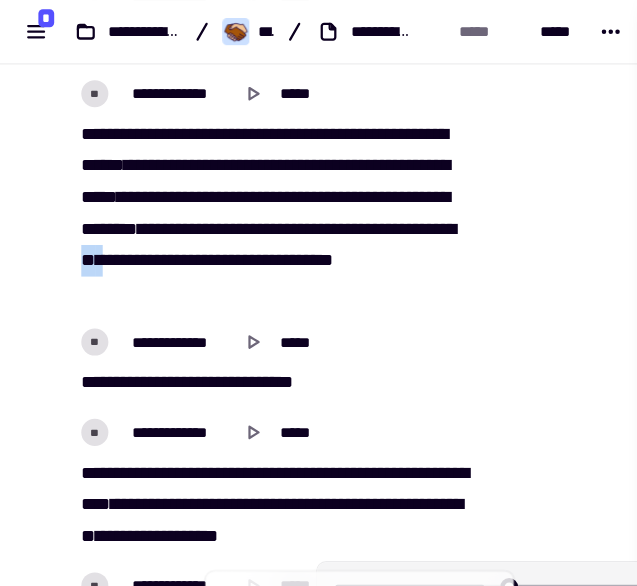 click on "**" at bounding box center (78, 230) 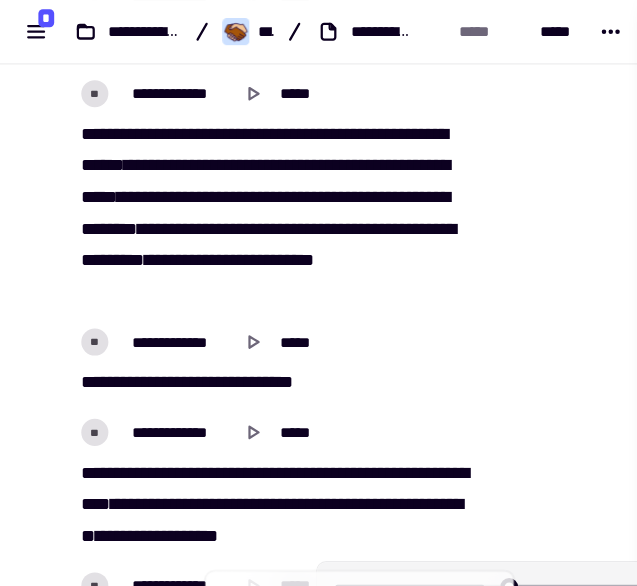 scroll, scrollTop: 19643, scrollLeft: 0, axis: vertical 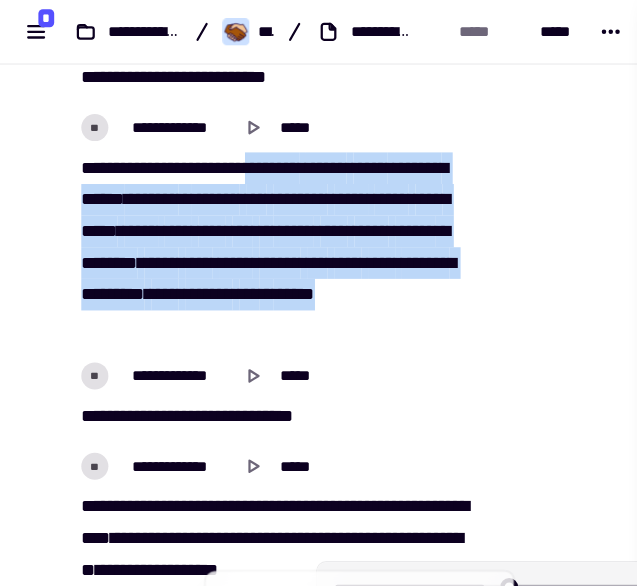 drag, startPoint x: 240, startPoint y: 194, endPoint x: 327, endPoint y: 342, distance: 171.67702 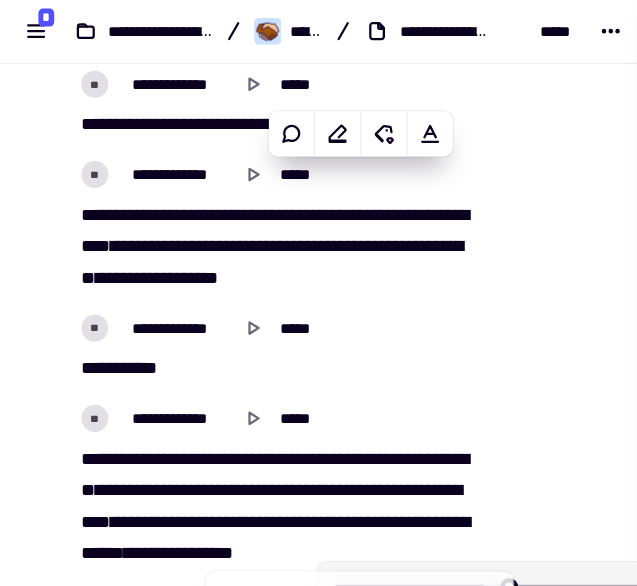 scroll, scrollTop: 19781, scrollLeft: 0, axis: vertical 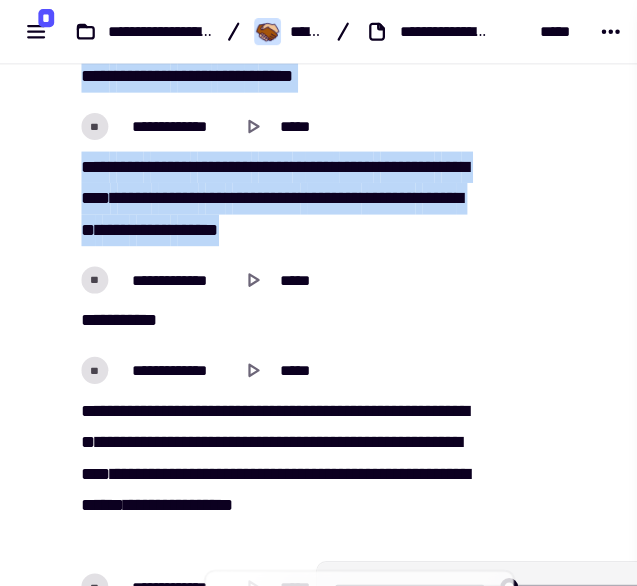drag, startPoint x: 305, startPoint y: 201, endPoint x: 406, endPoint y: 254, distance: 114.061386 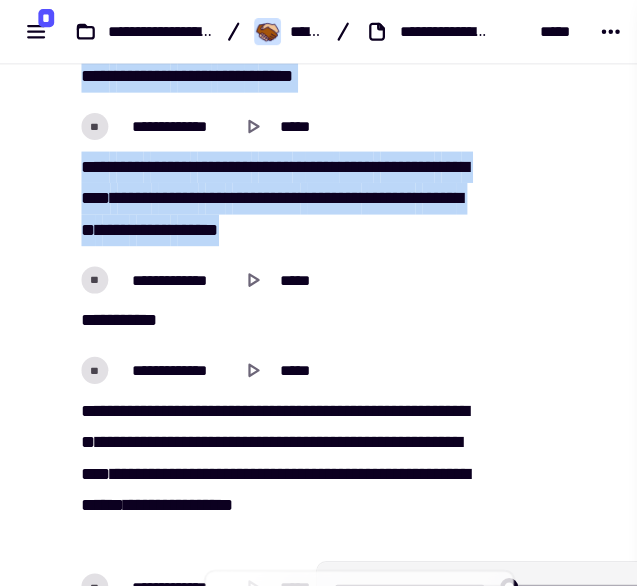 click on "[REDACTED]" at bounding box center (243, 176) 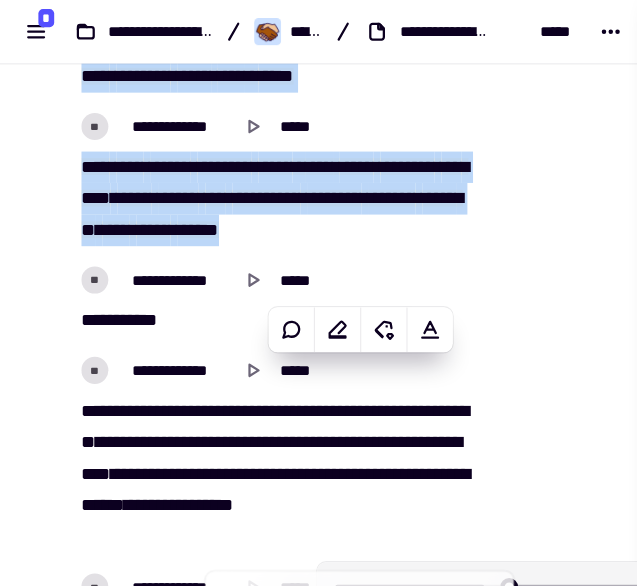 click on "[REDACTED]" at bounding box center [243, 176] 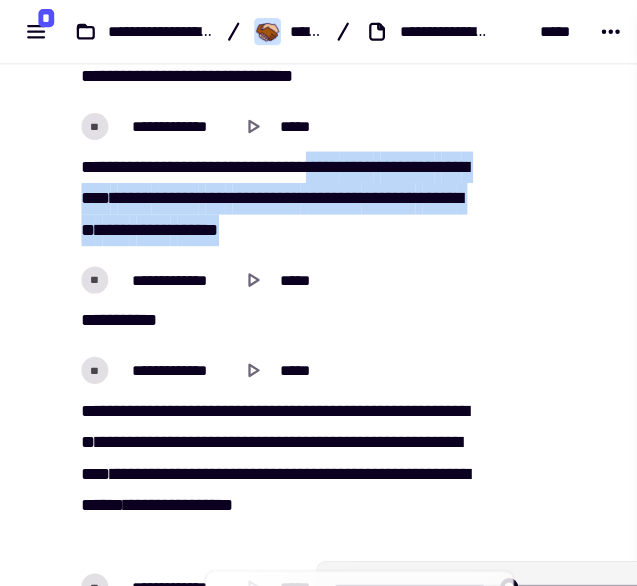 drag, startPoint x: 406, startPoint y: 254, endPoint x: 309, endPoint y: 194, distance: 114.05701 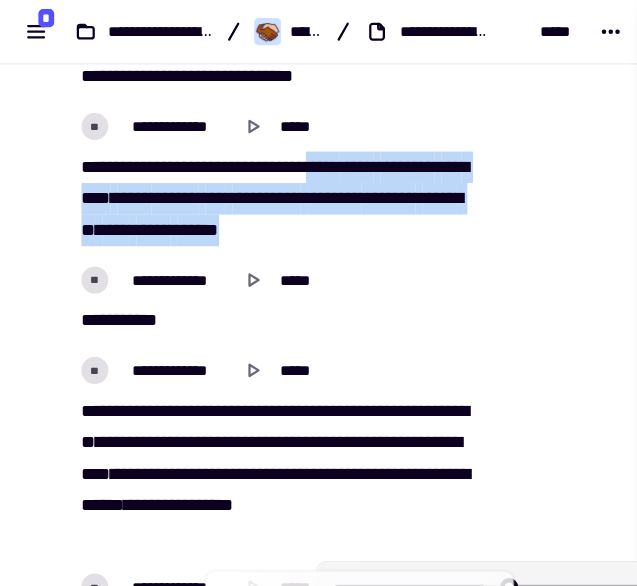 click on "[REDACTED]" at bounding box center [243, 176] 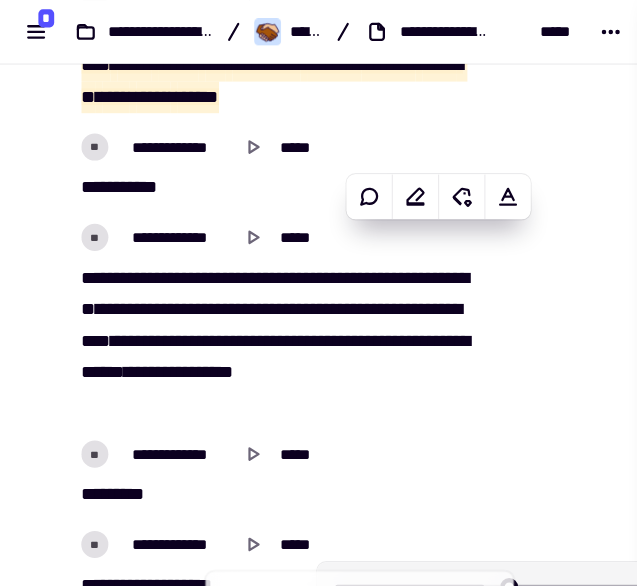 scroll, scrollTop: 19900, scrollLeft: 0, axis: vertical 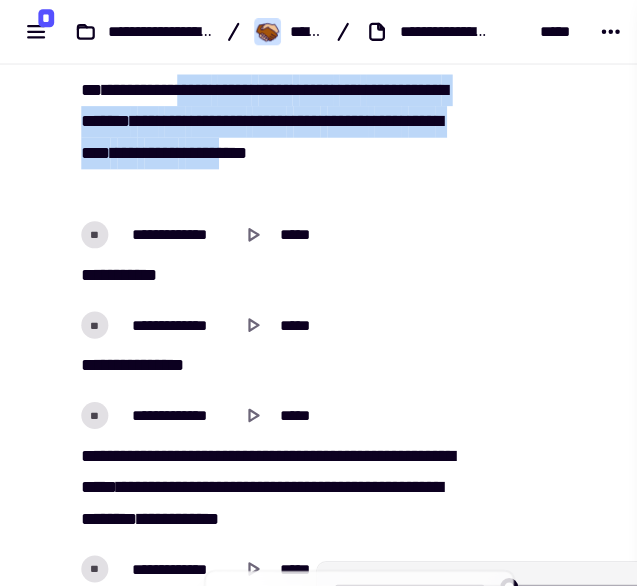 drag, startPoint x: 68, startPoint y: 155, endPoint x: 290, endPoint y: 214, distance: 229.70633 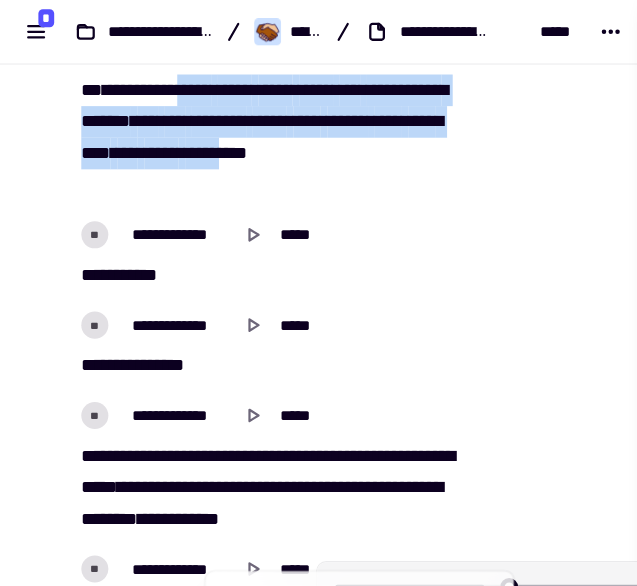 click on "[REDACTED]" at bounding box center [243, 80] 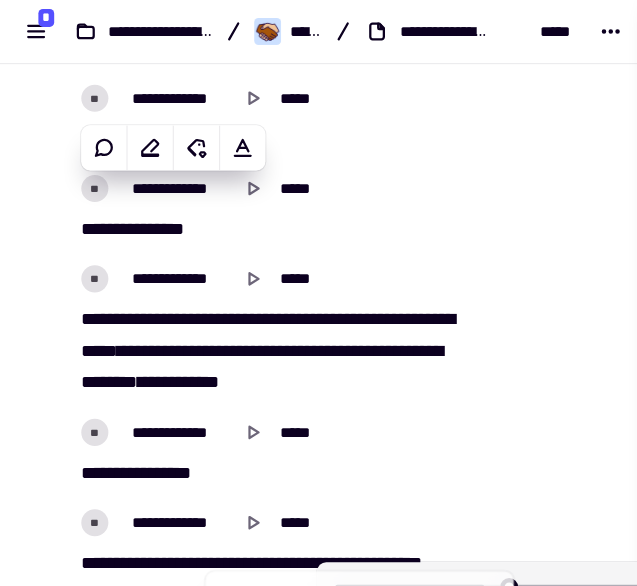 scroll, scrollTop: 20717, scrollLeft: 0, axis: vertical 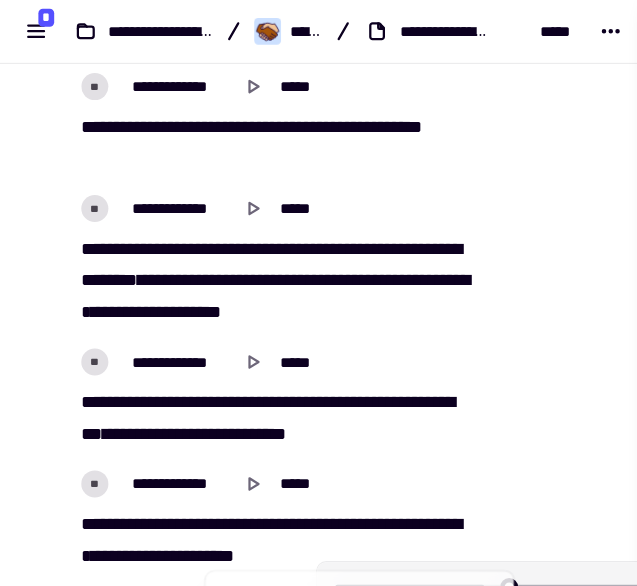 click on "***" at bounding box center (370, 220) 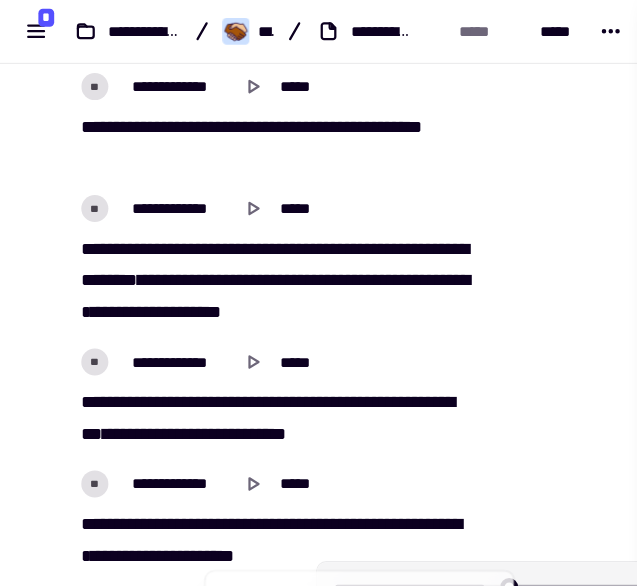 scroll, scrollTop: 21164, scrollLeft: 0, axis: vertical 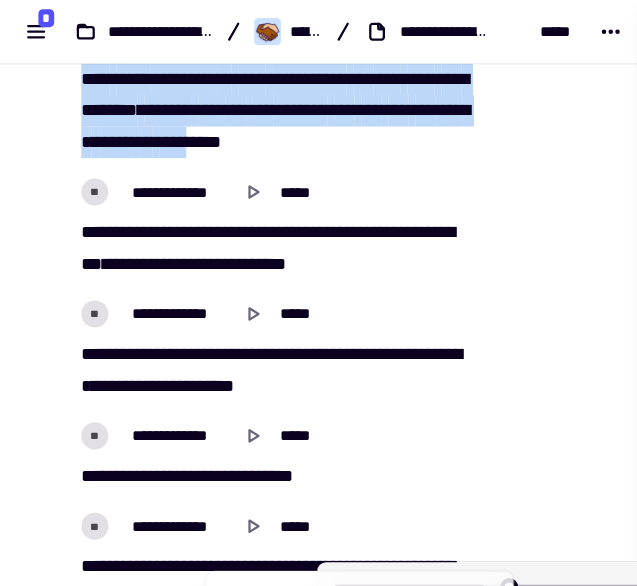 drag, startPoint x: 68, startPoint y: 119, endPoint x: 319, endPoint y: 181, distance: 258.544 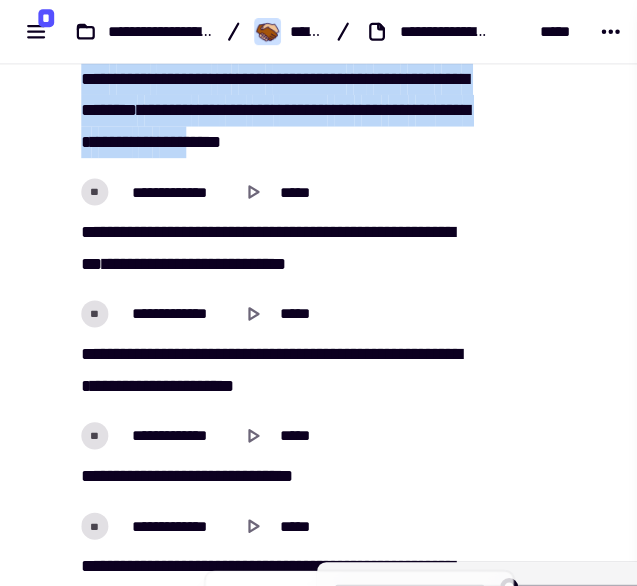 click on "[REDACTED]" at bounding box center (243, 98) 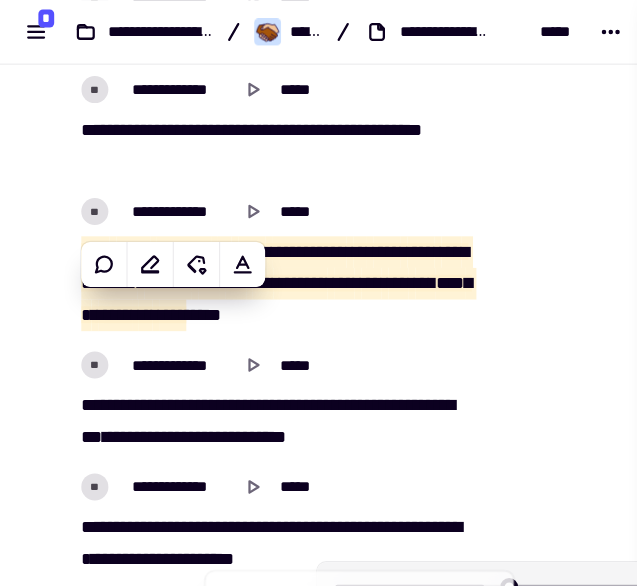 scroll, scrollTop: 21181, scrollLeft: 0, axis: vertical 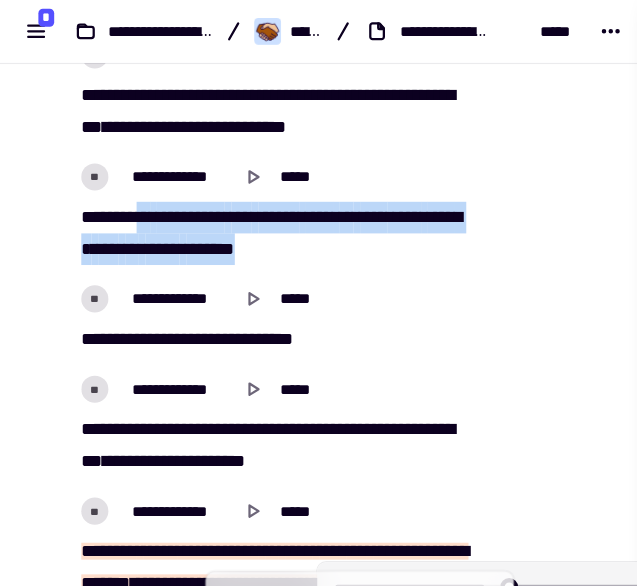 drag, startPoint x: 118, startPoint y: 241, endPoint x: 274, endPoint y: 270, distance: 158.67262 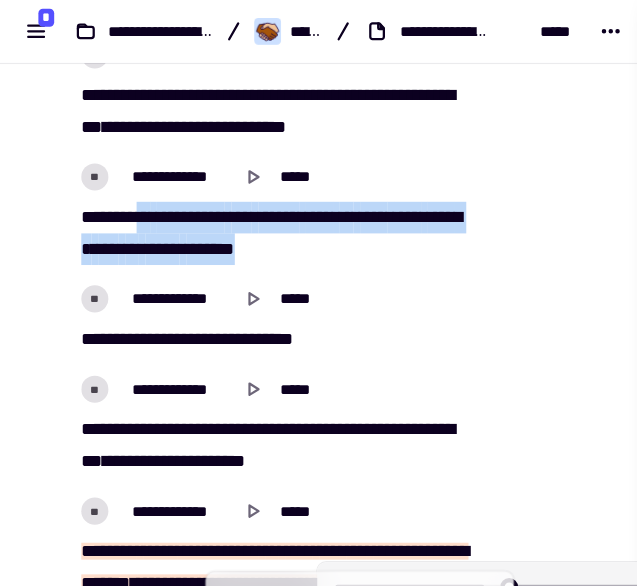 click on "[REDACTED]" at bounding box center [243, 207] 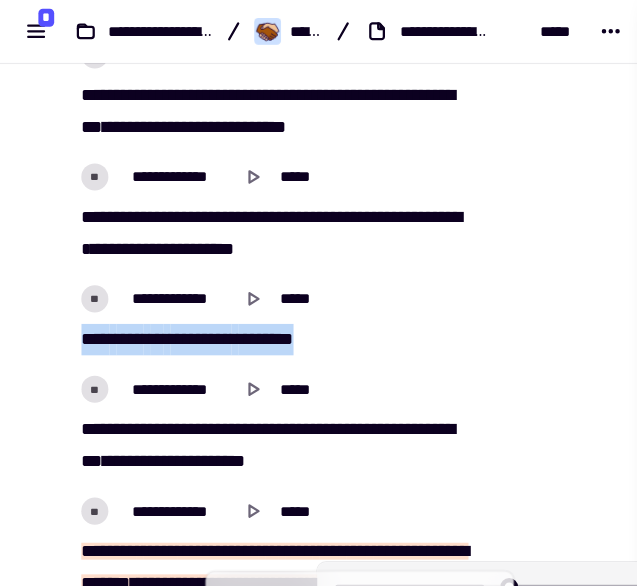 drag, startPoint x: 326, startPoint y: 352, endPoint x: 71, endPoint y: 347, distance: 255.04901 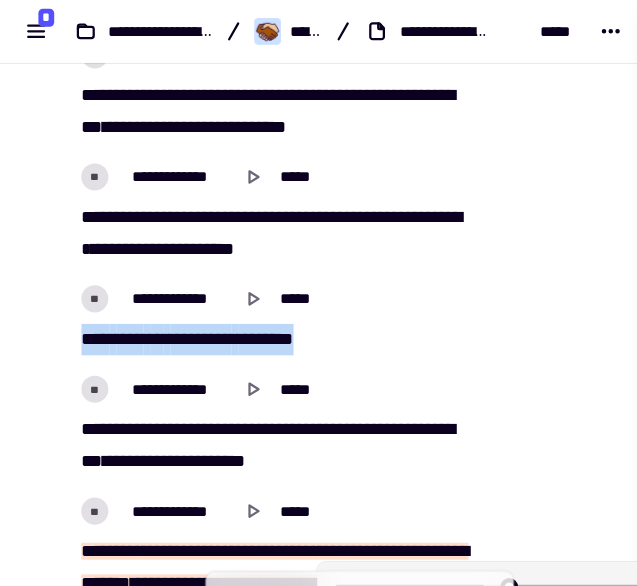 click on "[REDACTED]" at bounding box center [243, 301] 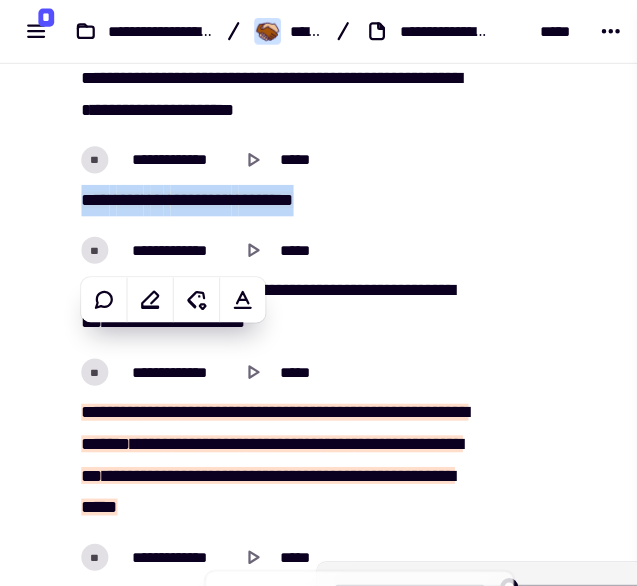 scroll, scrollTop: 21619, scrollLeft: 0, axis: vertical 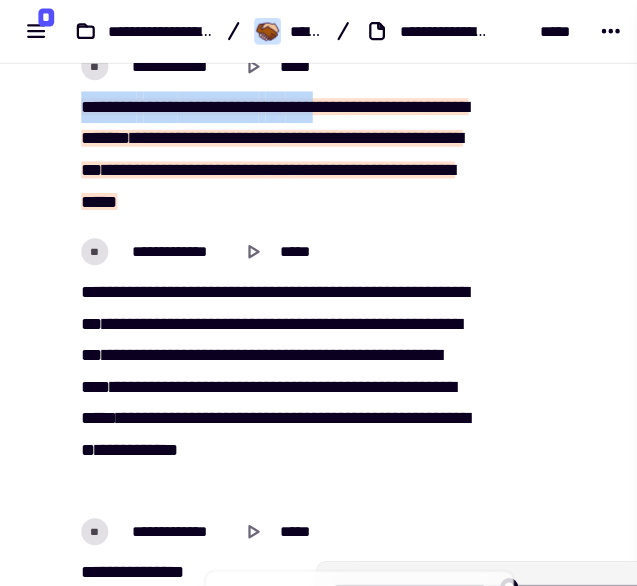 drag, startPoint x: 67, startPoint y: 135, endPoint x: 314, endPoint y: 146, distance: 247.24481 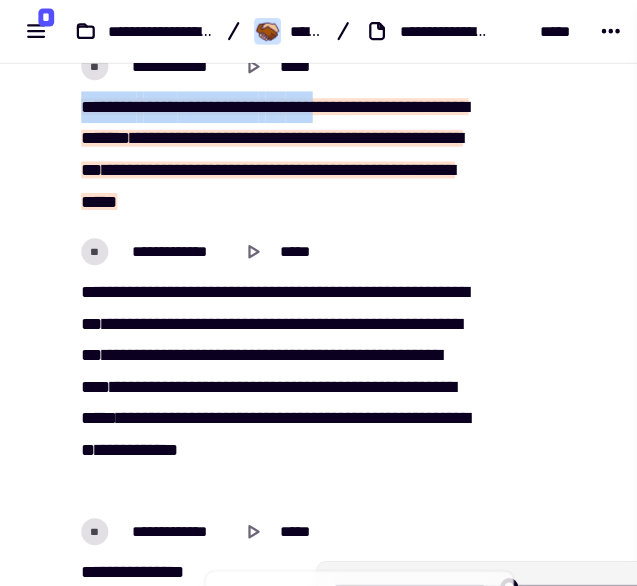 click on "[REDACTED]" at bounding box center [243, 137] 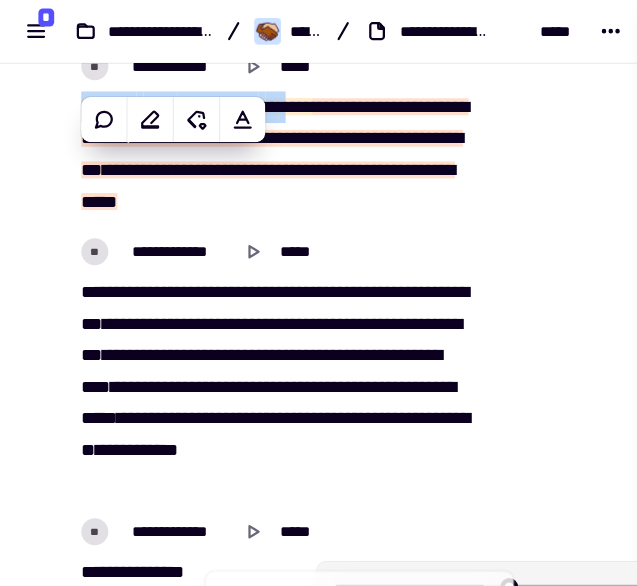 click on "[REDACTED]" at bounding box center [243, 137] 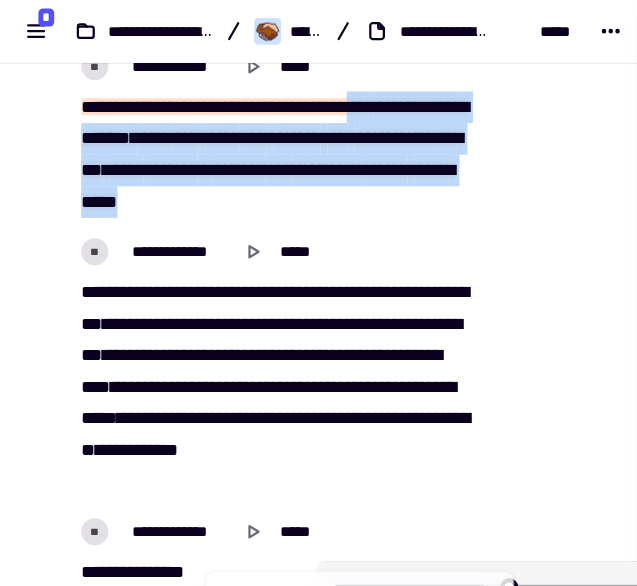 drag, startPoint x: 350, startPoint y: 142, endPoint x: 386, endPoint y: 222, distance: 87.72685 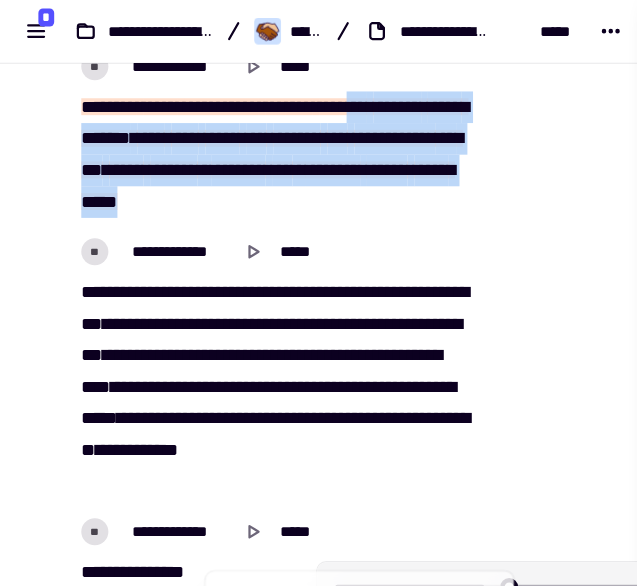 click on "[REDACTED]" at bounding box center [243, 137] 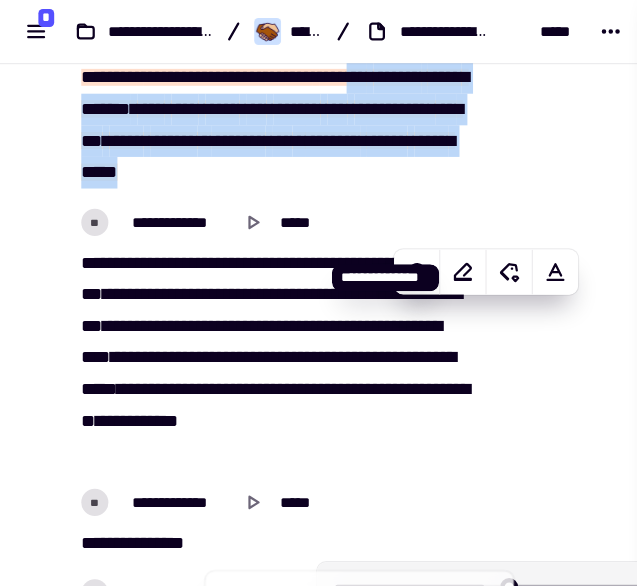 scroll, scrollTop: 21840, scrollLeft: 0, axis: vertical 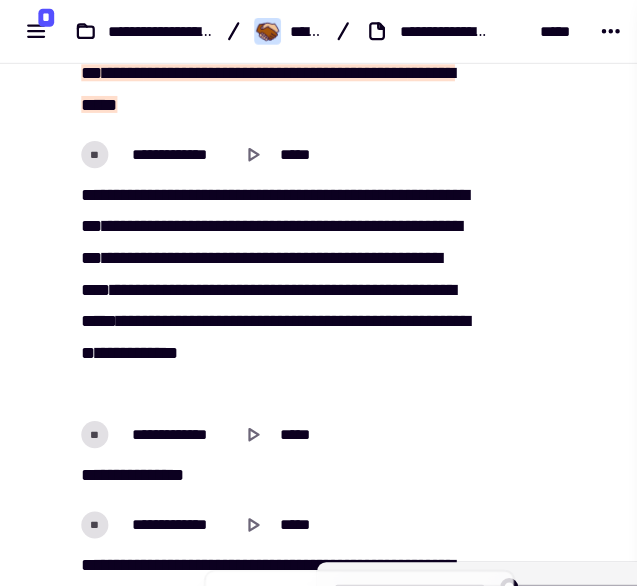 click on "***" at bounding box center [130, 200] 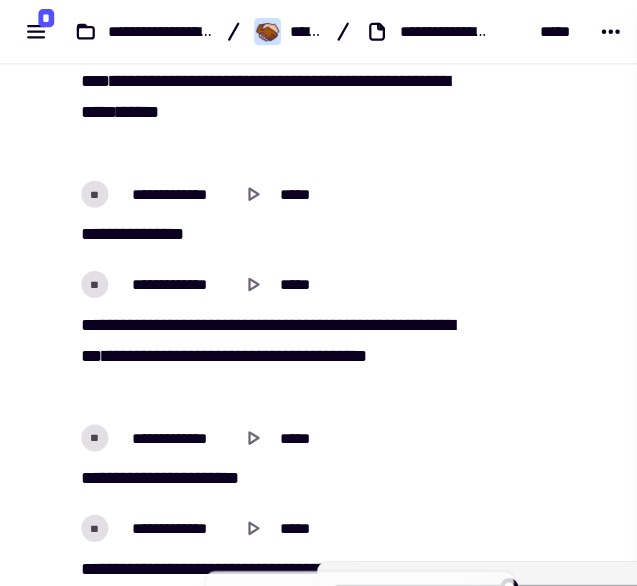 scroll, scrollTop: 22054, scrollLeft: 0, axis: vertical 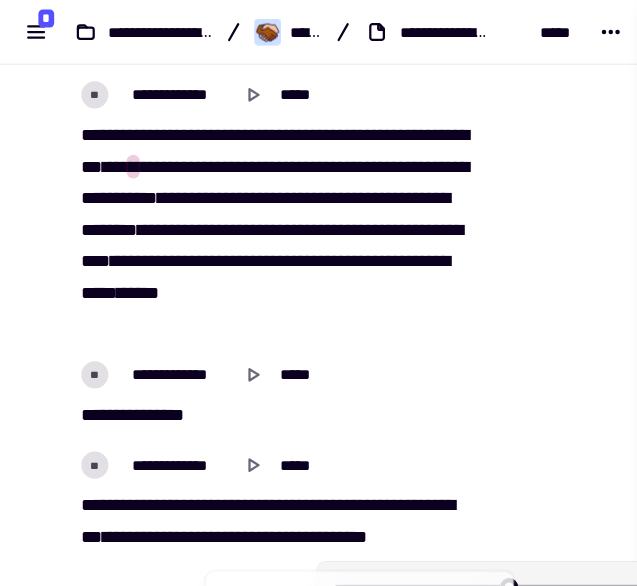 click on "***" at bounding box center [191, 175] 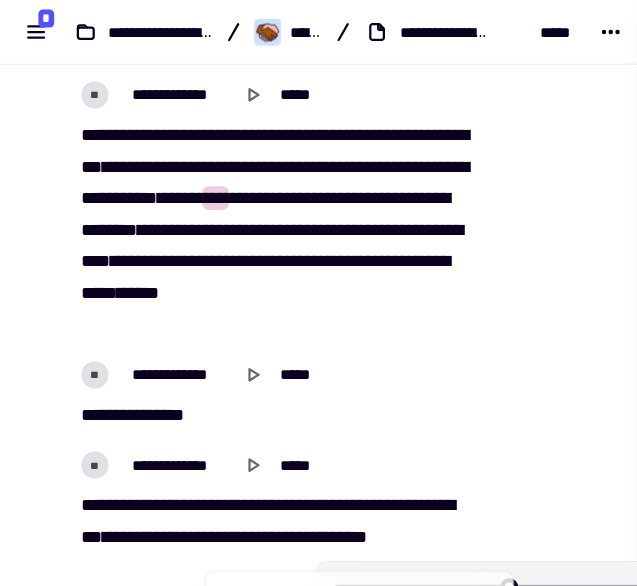 click on "***" at bounding box center (191, 175) 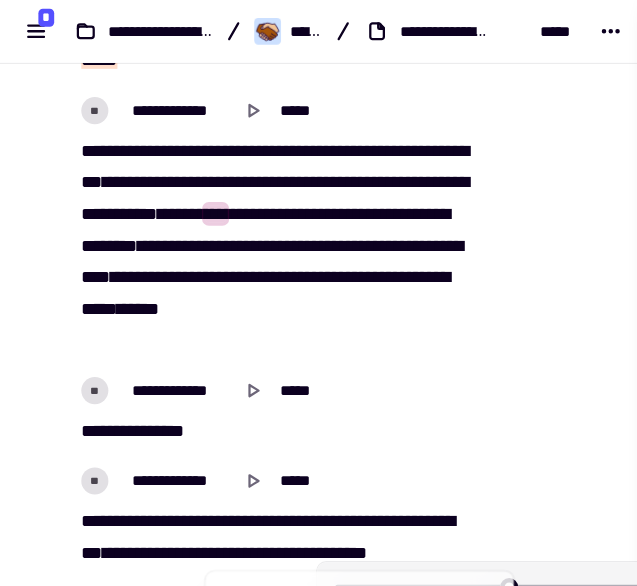 scroll, scrollTop: 21878, scrollLeft: 0, axis: vertical 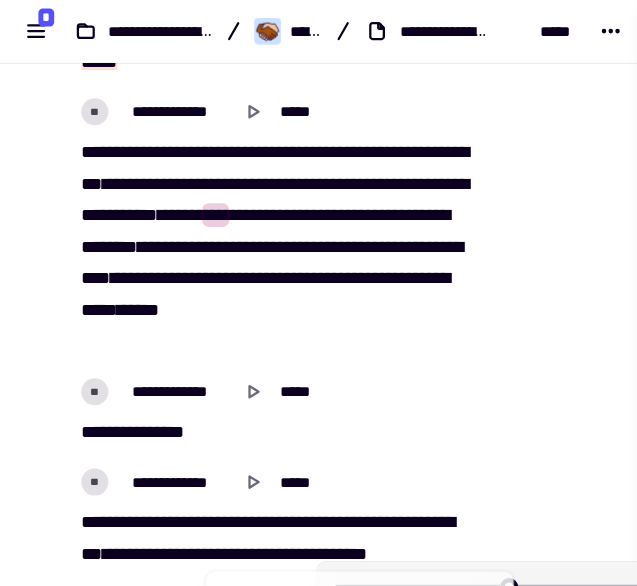 click on "[FIRST] [LAST] [STREET] [CITY] [STATE] [ZIP] [COUNTRY] [PHONE] [EMAIL] [DOB] [SSN] [CC] [DL] [PASSPORT] [ADDRESS] [CITY] [STATE] [ZIP] [COUNTRY] [PHONE] [EMAIL] [DOB] [SSN] [CC] [DL] [PASSPORT] [ADDRESS] [CITY] [STATE] [ZIP] [COUNTRY] [PHONE] [EMAIL] [DOB] [SSN] [CC] [DL] [PASSPORT] [ADDRESS] [CITY] [STATE] [ZIP] [COUNTRY] [PHONE] [EMAIL] [DOB] [SSN] [CC] [DL] [PASSPORT] [ADDRESS] [CITY] [STATE] [ZIP] [COUNTRY] [PHONE] [EMAIL] [DOB] [SSN] [CC] [DL] [PASSPORT] [ADDRESS] [CITY] [STATE] [ZIP] [COUNTRY] [PHONE] [EMAIL] [DOB] [SSN] [CC] [DL] [PASSPORT]" at bounding box center [243, 219] 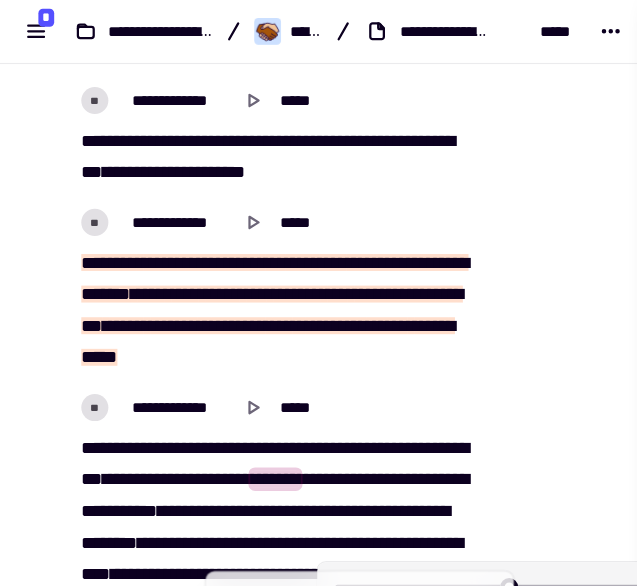 scroll, scrollTop: 21819, scrollLeft: 0, axis: vertical 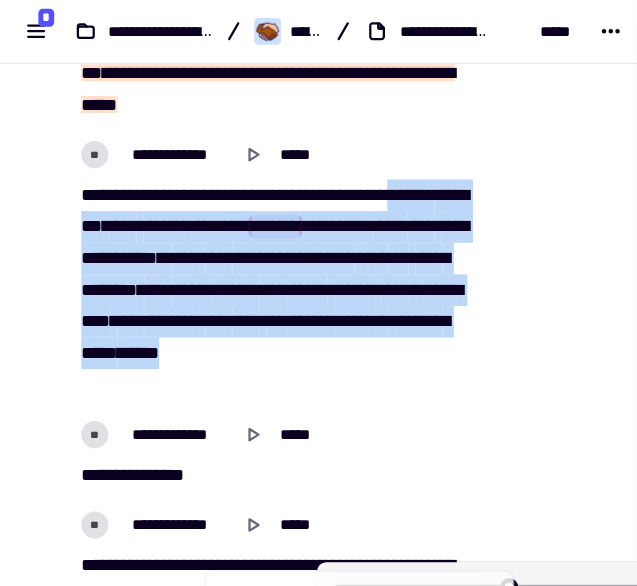 drag, startPoint x: 96, startPoint y: 253, endPoint x: 319, endPoint y: 388, distance: 260.67987 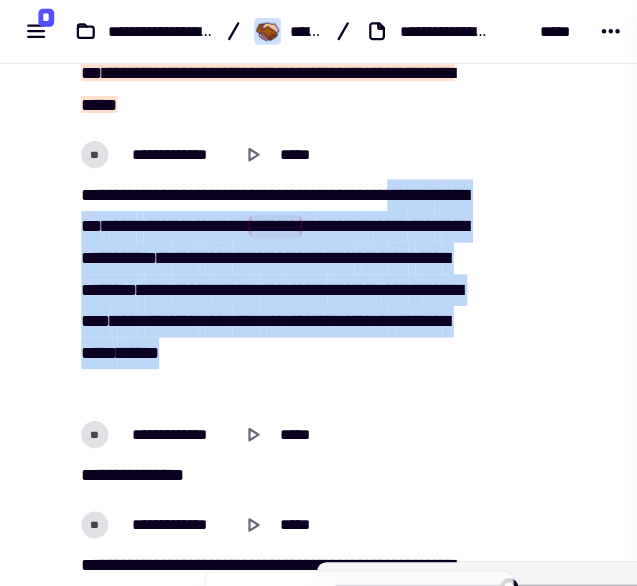 click on "[FIRST] [LAST] [STREET] [CITY] [STATE] [ZIP] [COUNTRY] [PHONE] [EMAIL] [DOB] [SSN] [CC] [DL] [PASSPORT] [ADDRESS] [CITY] [STATE] [ZIP] [COUNTRY] [PHONE] [EMAIL] [DOB] [SSN] [CC] [DL] [PASSPORT] [ADDRESS] [CITY] [STATE] [ZIP] [COUNTRY] [PHONE] [EMAIL] [DOB] [SSN] [CC] [DL] [PASSPORT] [ADDRESS] [CITY] [STATE] [ZIP] [COUNTRY] [PHONE] [EMAIL] [DOB] [SSN] [CC] [DL] [PASSPORT] [ADDRESS] [CITY] [STATE] [ZIP] [COUNTRY] [PHONE] [EMAIL] [DOB] [SSN] [CC] [DL] [PASSPORT] [ADDRESS] [CITY] [STATE] [ZIP] [COUNTRY] [PHONE] [EMAIL] [DOB] [SSN] [CC] [DL] [PASSPORT]" at bounding box center [243, 257] 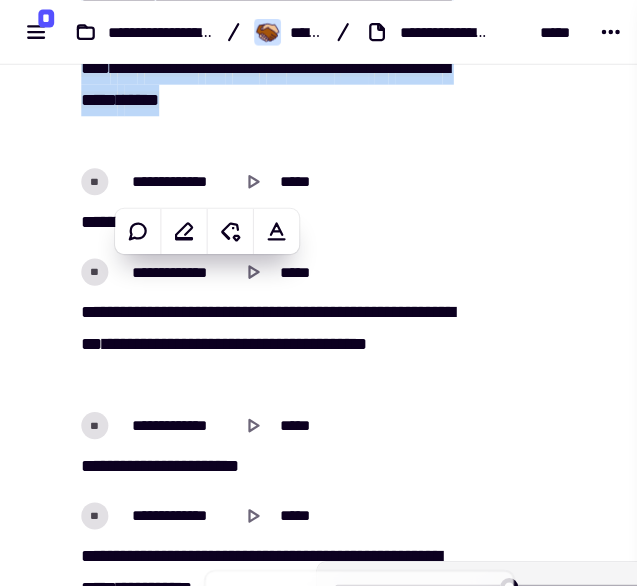 scroll, scrollTop: 22279, scrollLeft: 0, axis: vertical 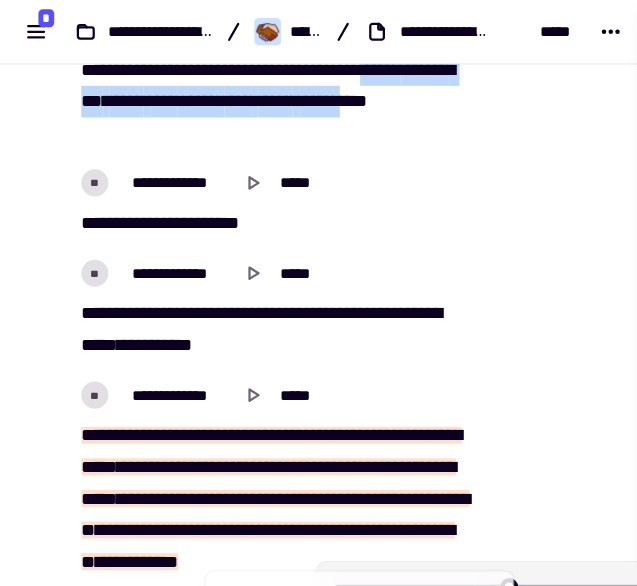 drag, startPoint x: 359, startPoint y: 115, endPoint x: 420, endPoint y: 144, distance: 67.54258 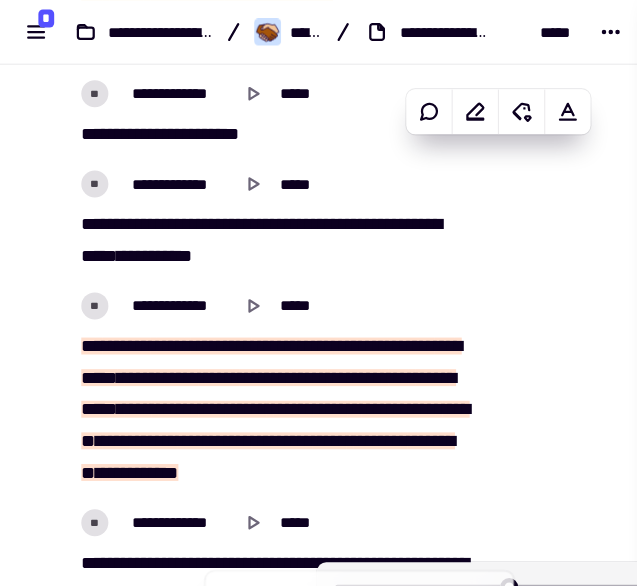 scroll, scrollTop: 22415, scrollLeft: 0, axis: vertical 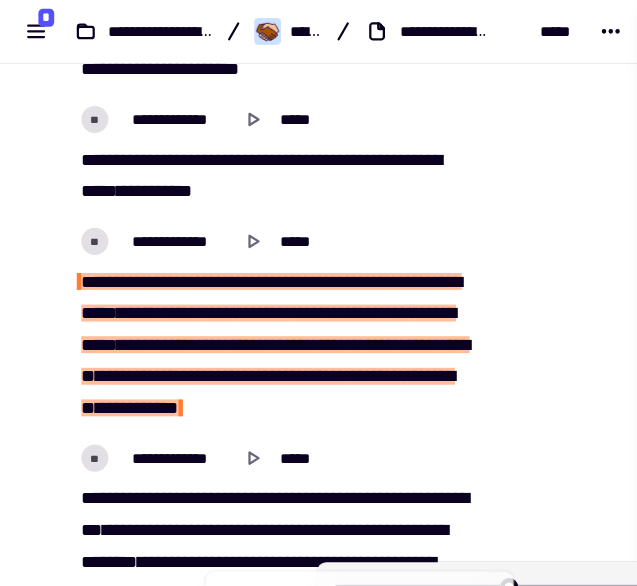 click on "*******" at bounding box center (112, 249) 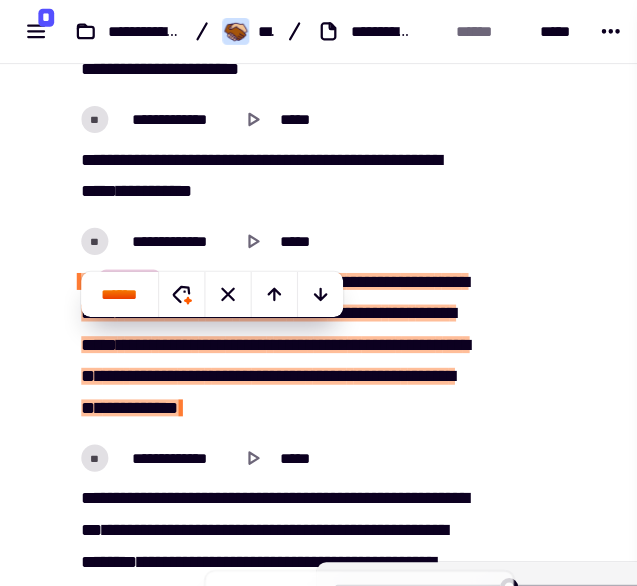 click at bounding box center [488, -1592] 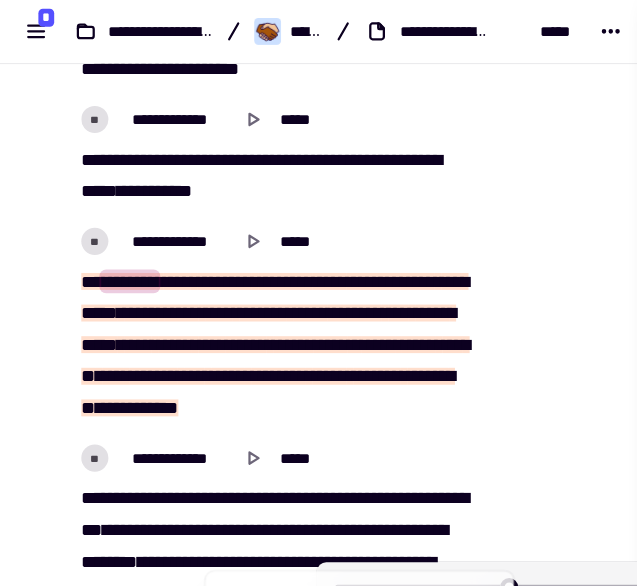 click at bounding box center [488, -1592] 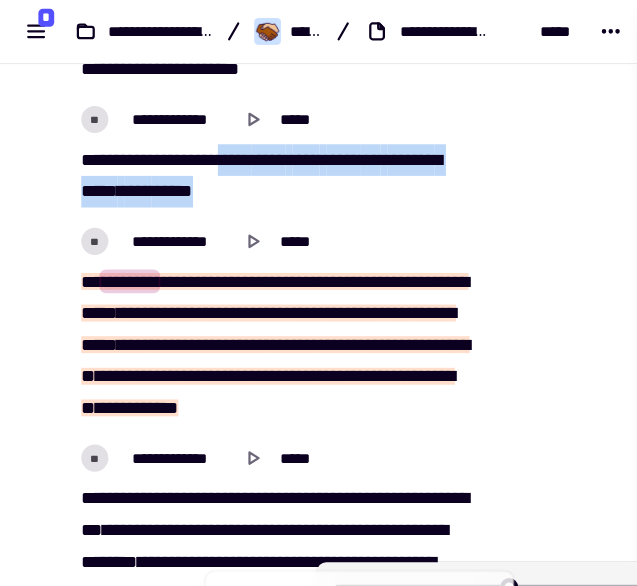 drag, startPoint x: 220, startPoint y: 188, endPoint x: 288, endPoint y: 223, distance: 76.47875 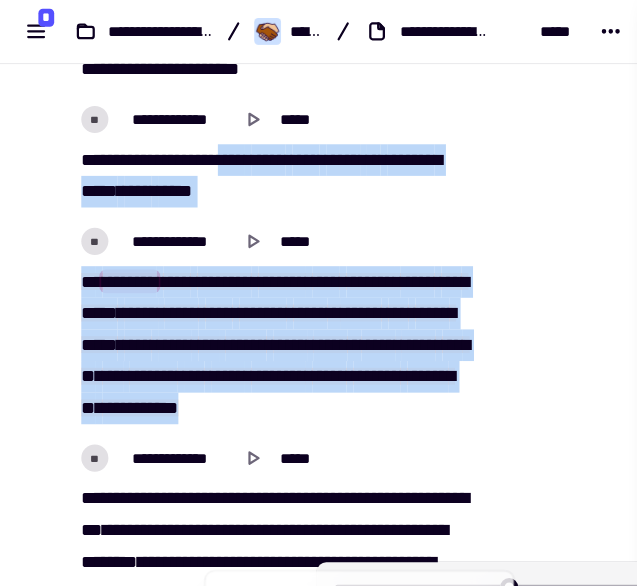 drag, startPoint x: 189, startPoint y: 301, endPoint x: 265, endPoint y: 440, distance: 158.42033 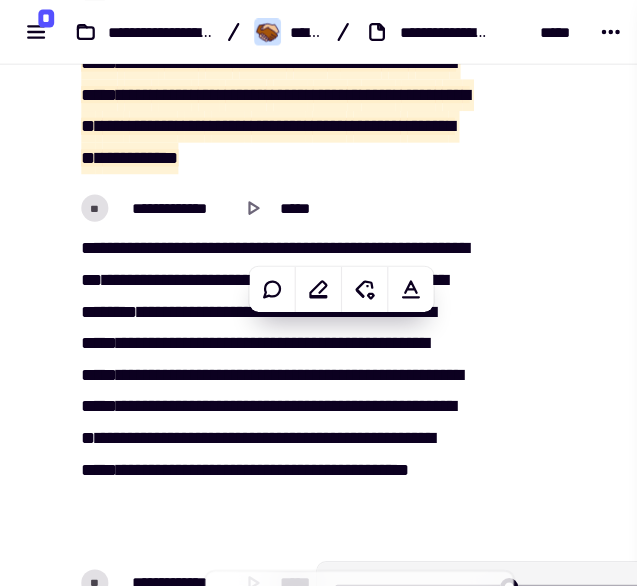 scroll, scrollTop: 22701, scrollLeft: 0, axis: vertical 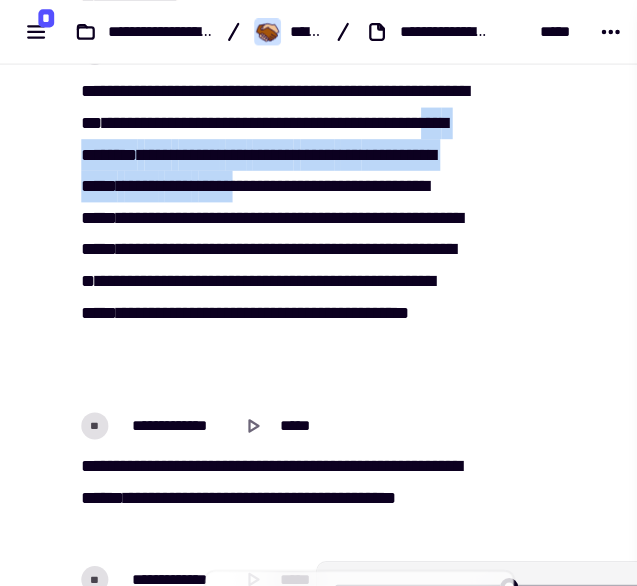 drag, startPoint x: 243, startPoint y: 215, endPoint x: 192, endPoint y: 271, distance: 75.74299 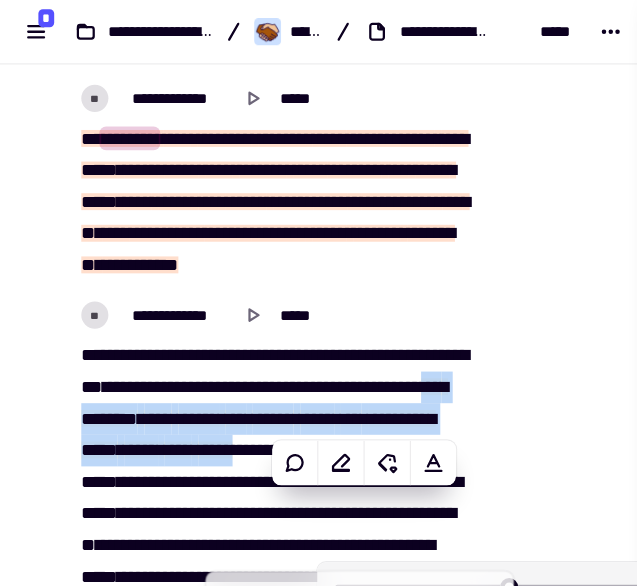 scroll, scrollTop: 22543, scrollLeft: 0, axis: vertical 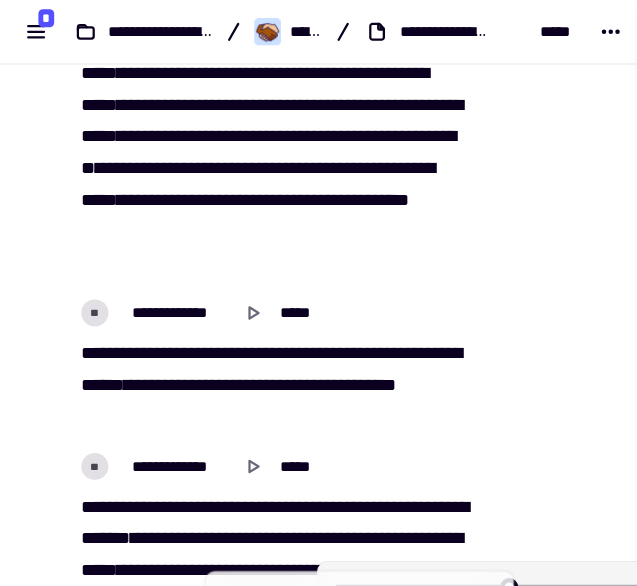 click on "[REDACTED]" at bounding box center [243, 107] 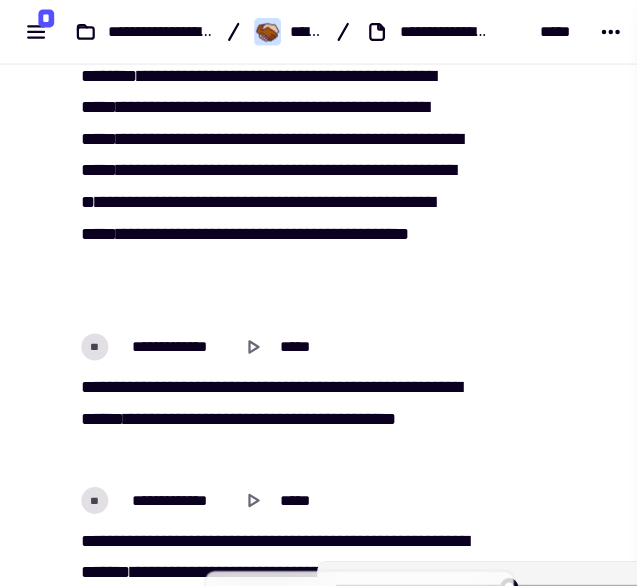scroll, scrollTop: 22847, scrollLeft: 0, axis: vertical 